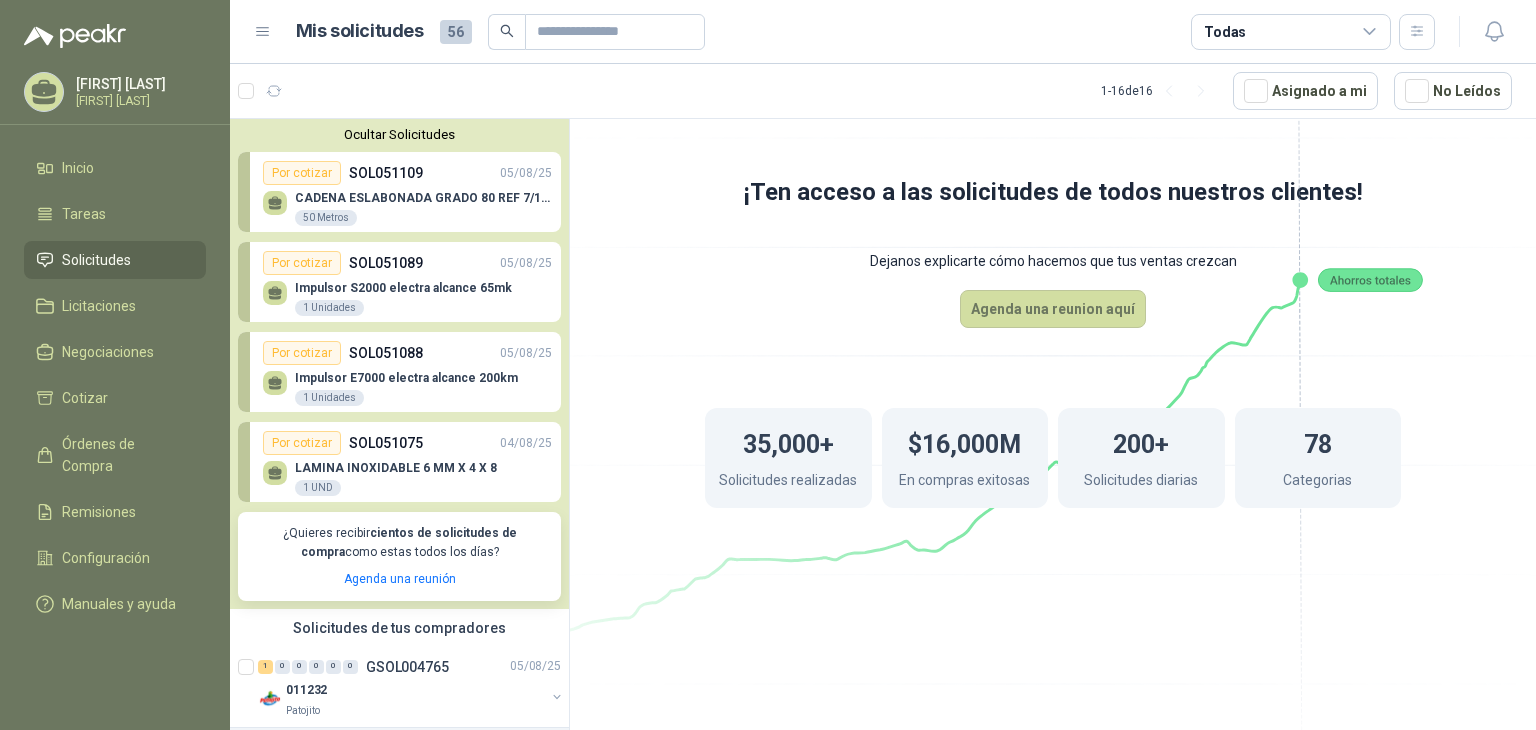 scroll, scrollTop: 0, scrollLeft: 0, axis: both 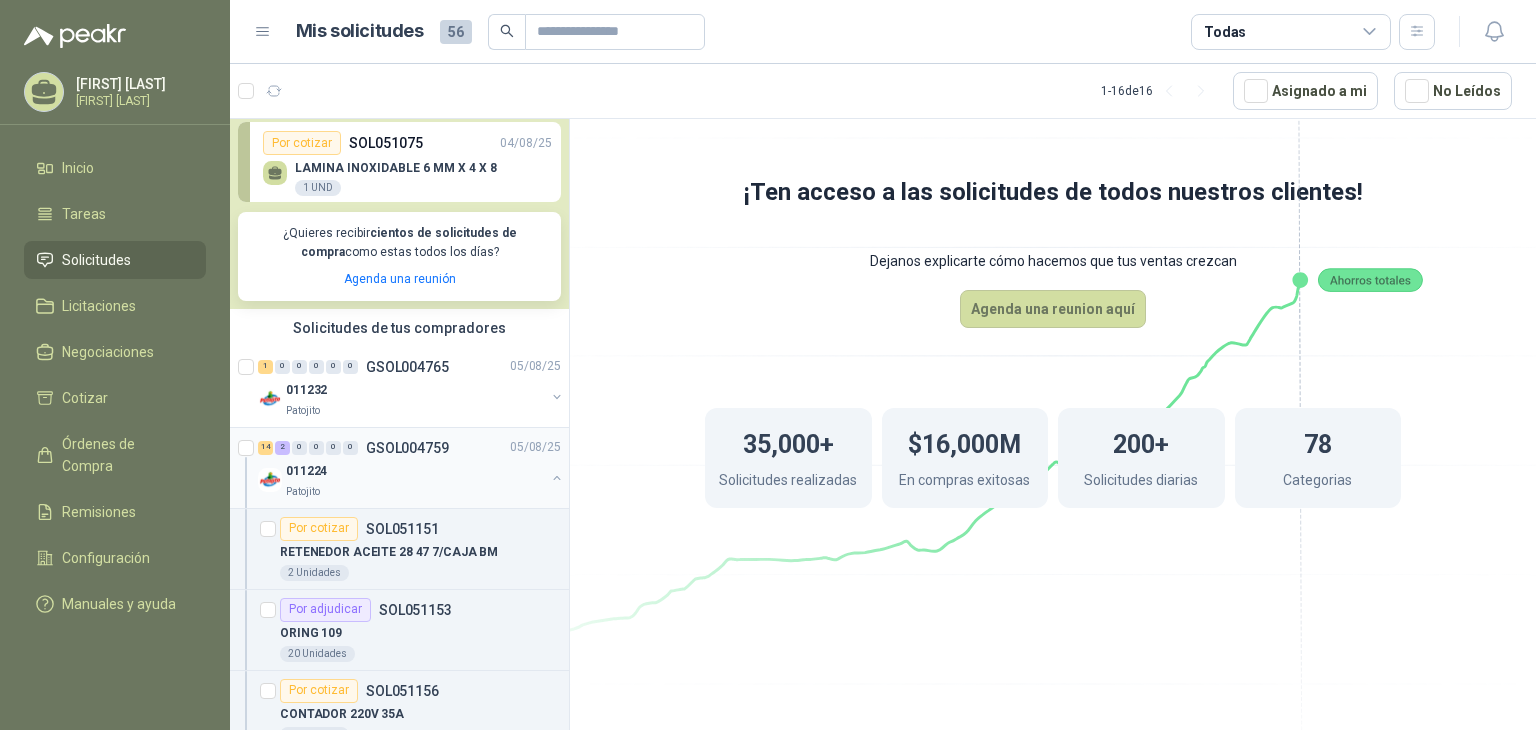 click on "14   2   0   0   0   0   GSOL004759 [DATE]" at bounding box center (411, 448) 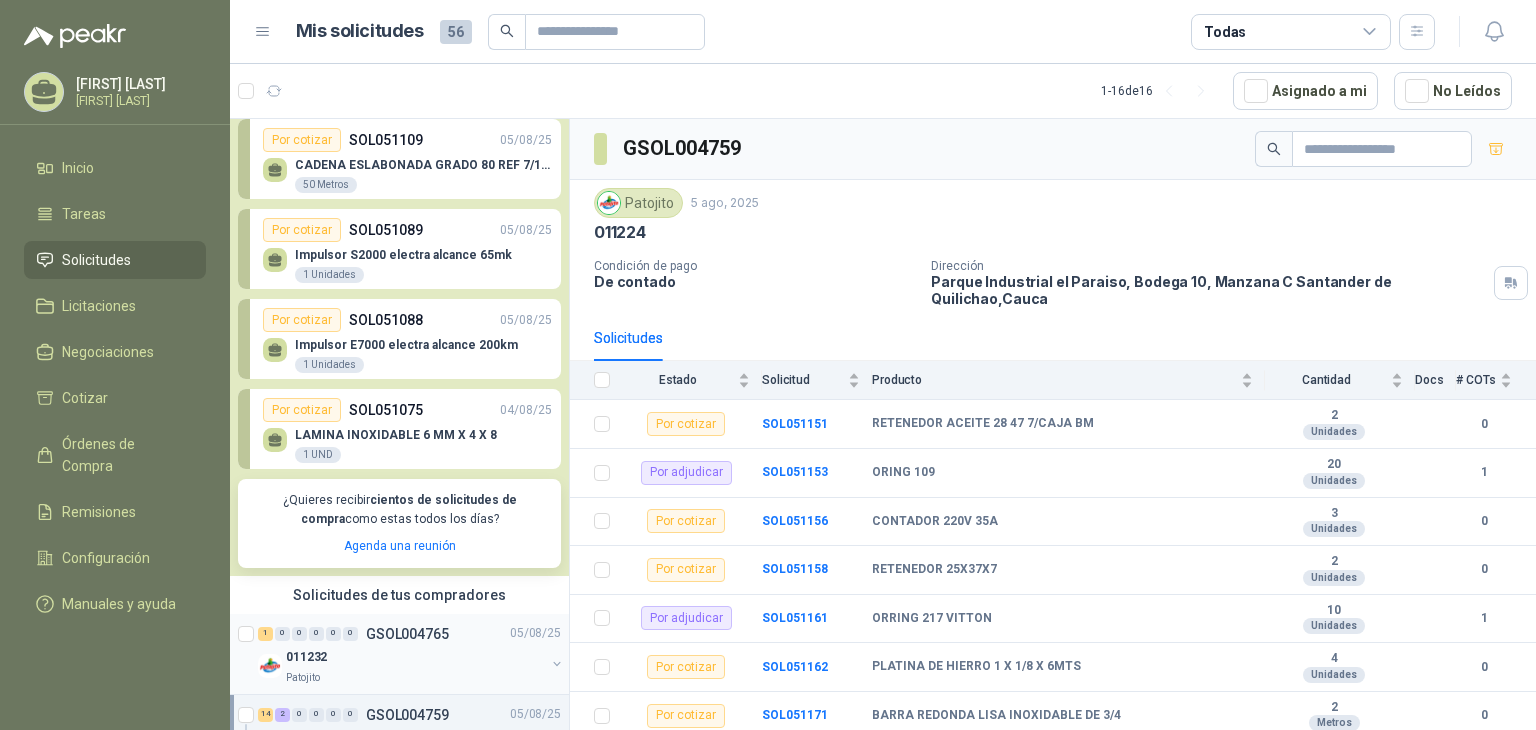 scroll, scrollTop: 0, scrollLeft: 0, axis: both 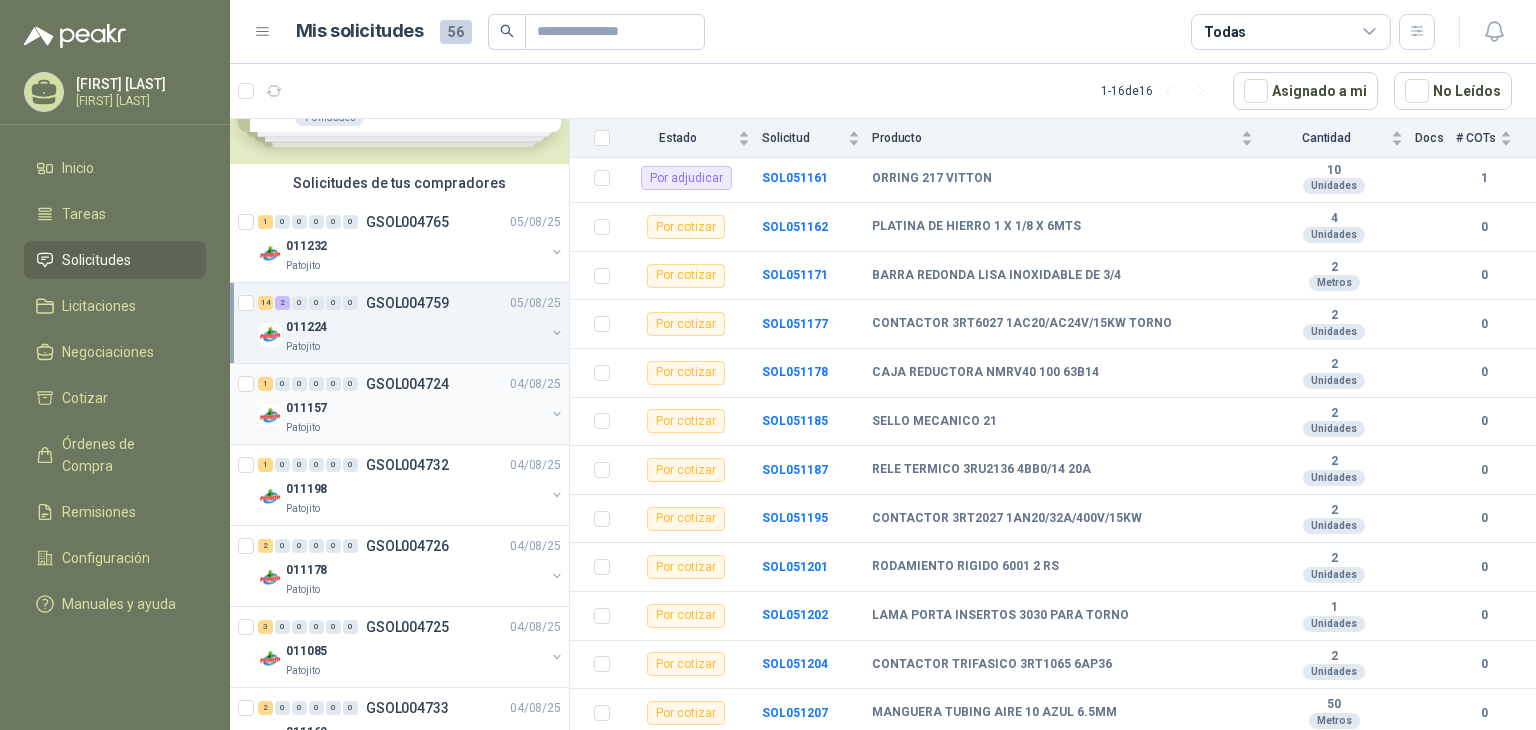 click on "011157" at bounding box center (415, 408) 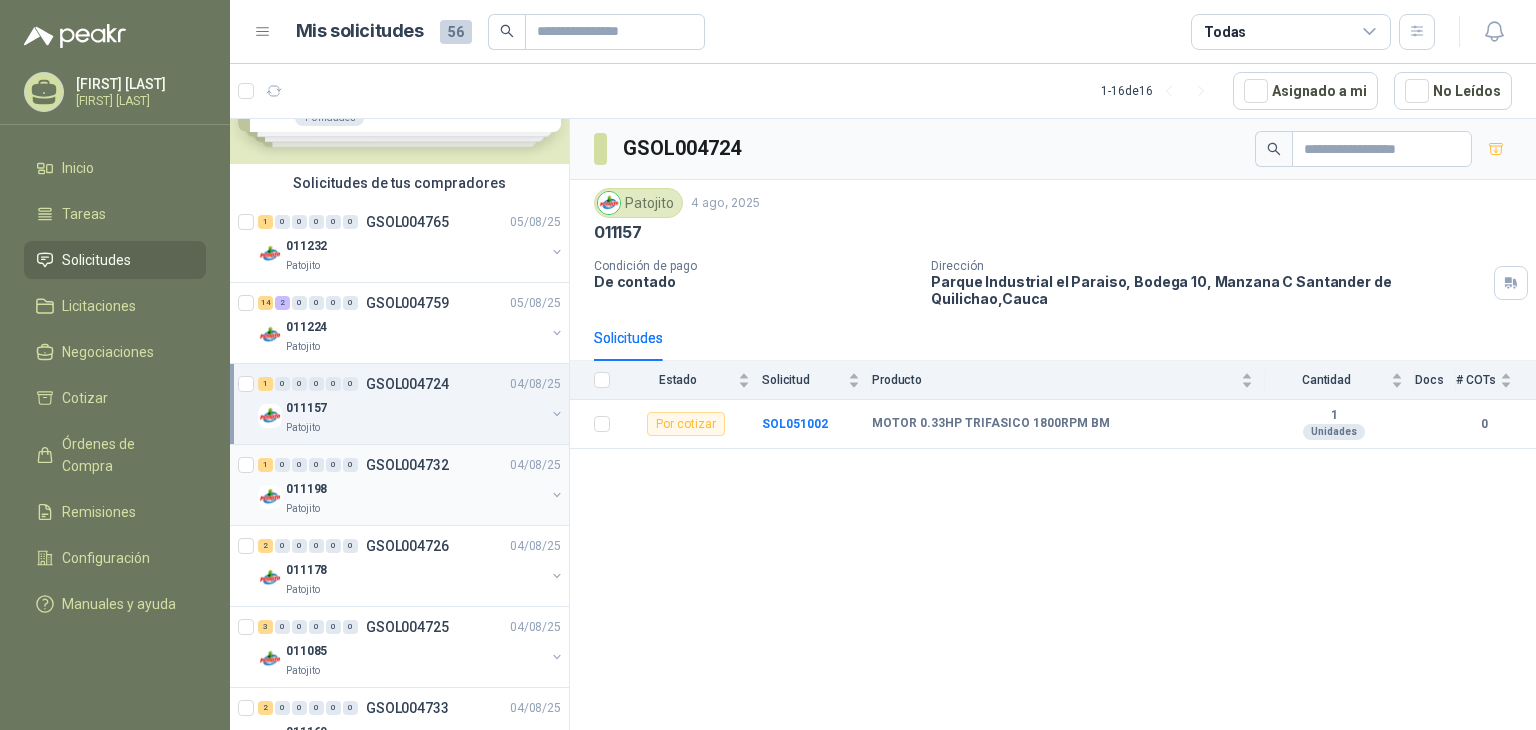 click on "011198" at bounding box center (415, 489) 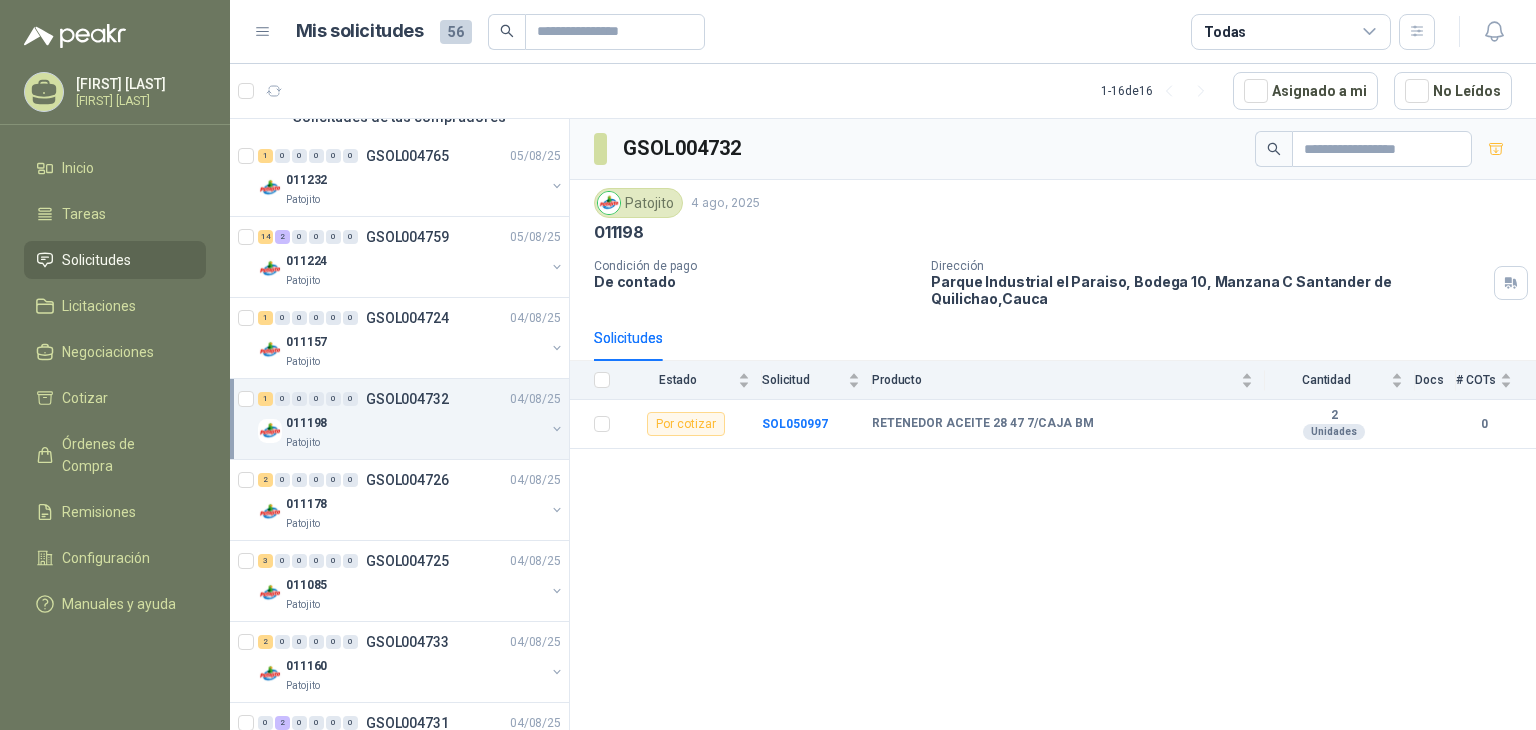 scroll, scrollTop: 200, scrollLeft: 0, axis: vertical 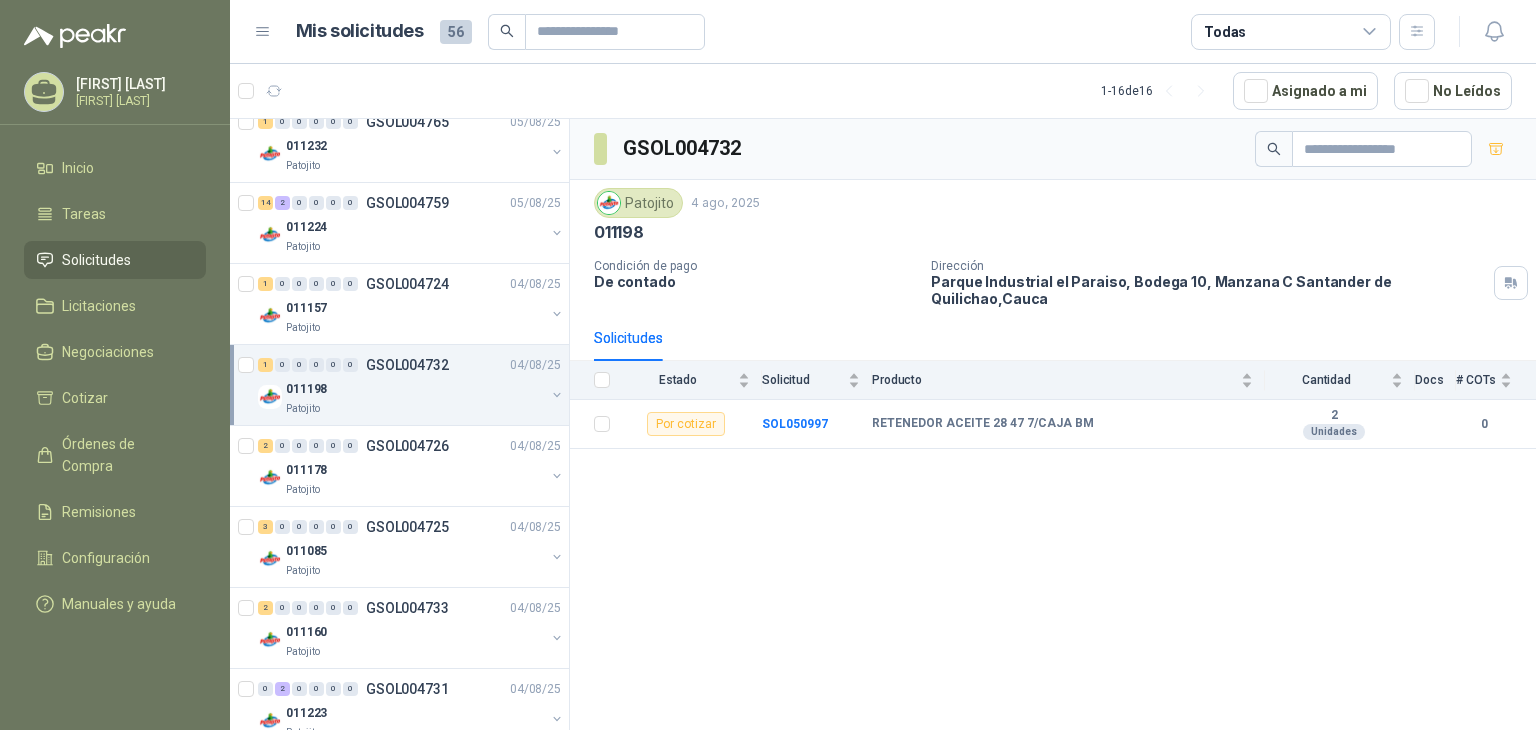 click on "Patojito" at bounding box center (415, 490) 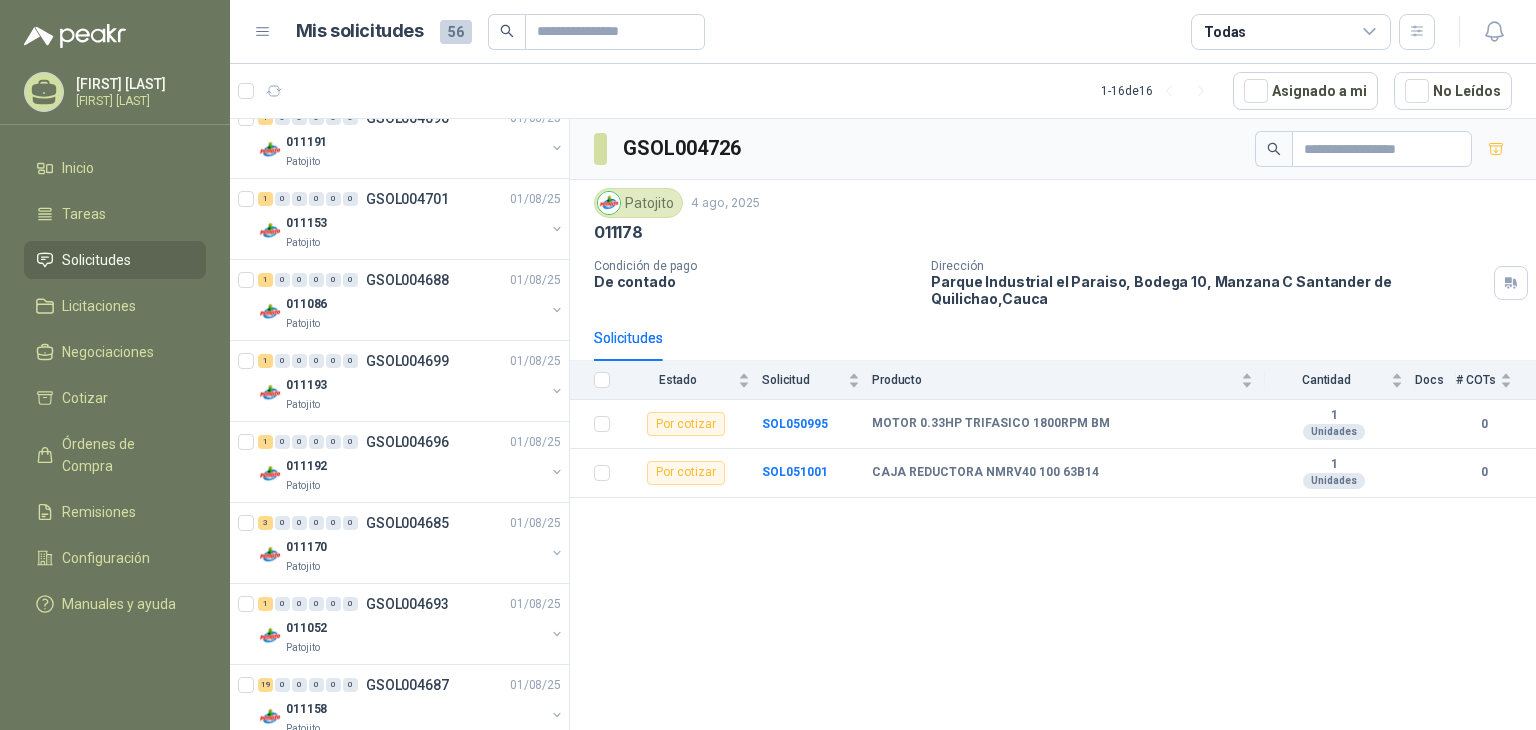 scroll, scrollTop: 886, scrollLeft: 0, axis: vertical 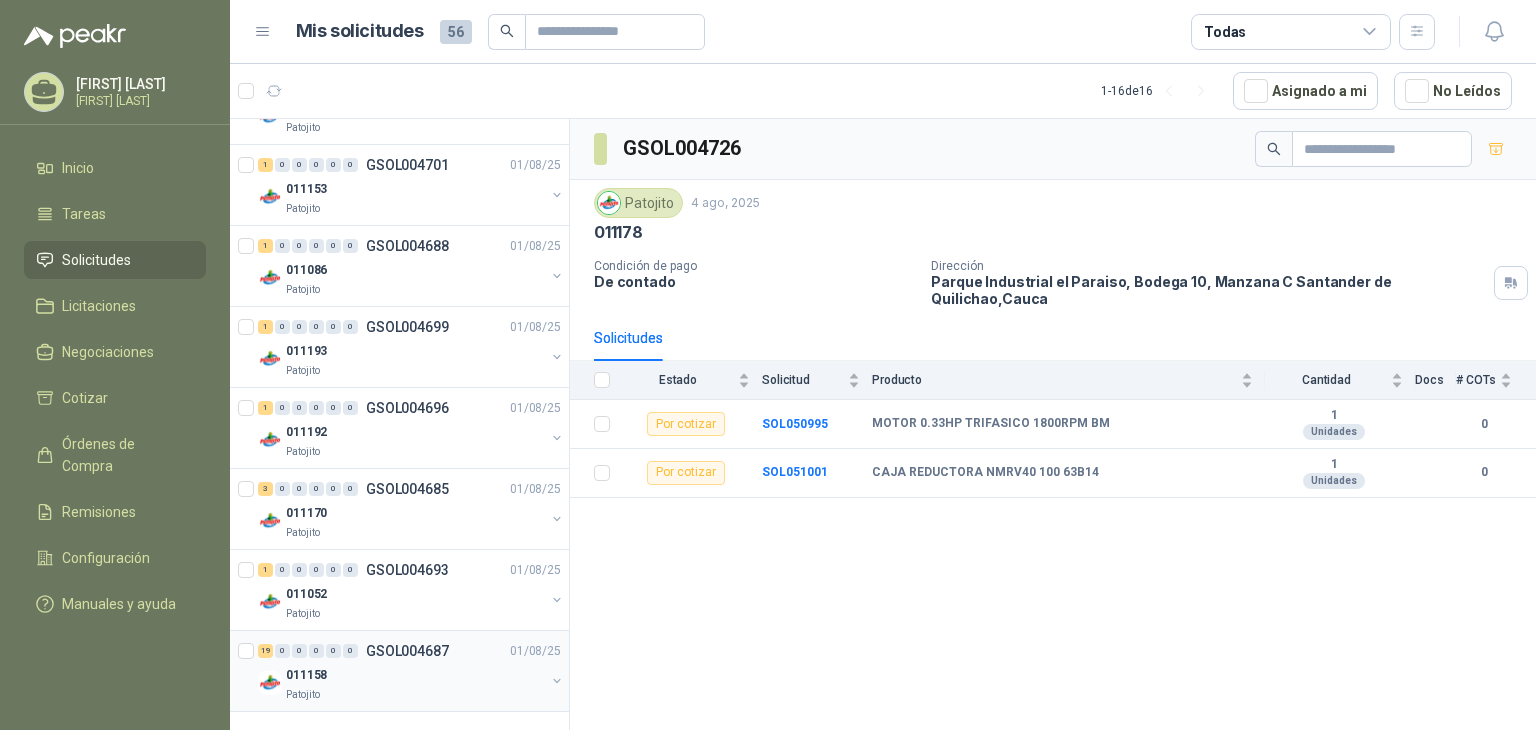 click on "011158" at bounding box center (415, 675) 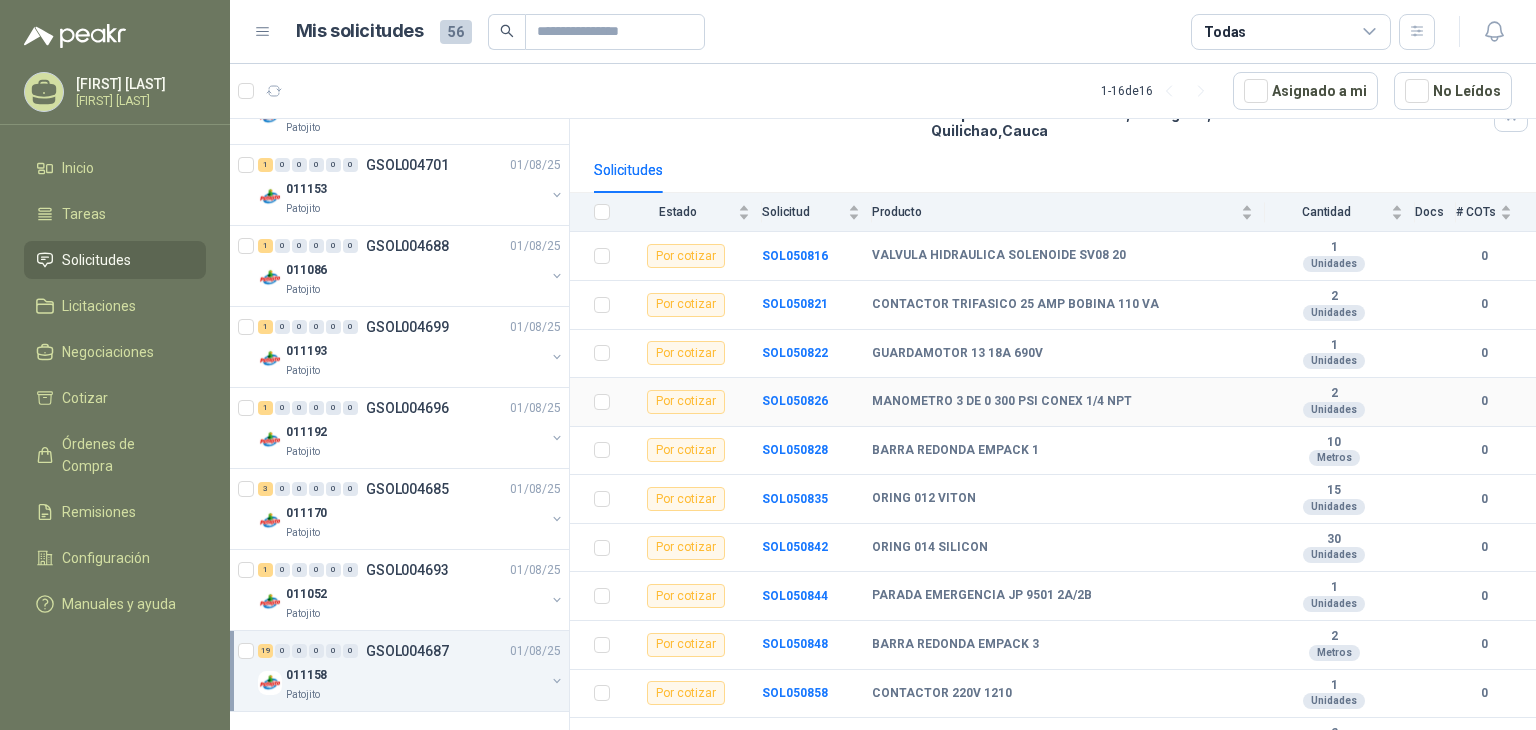 scroll, scrollTop: 200, scrollLeft: 0, axis: vertical 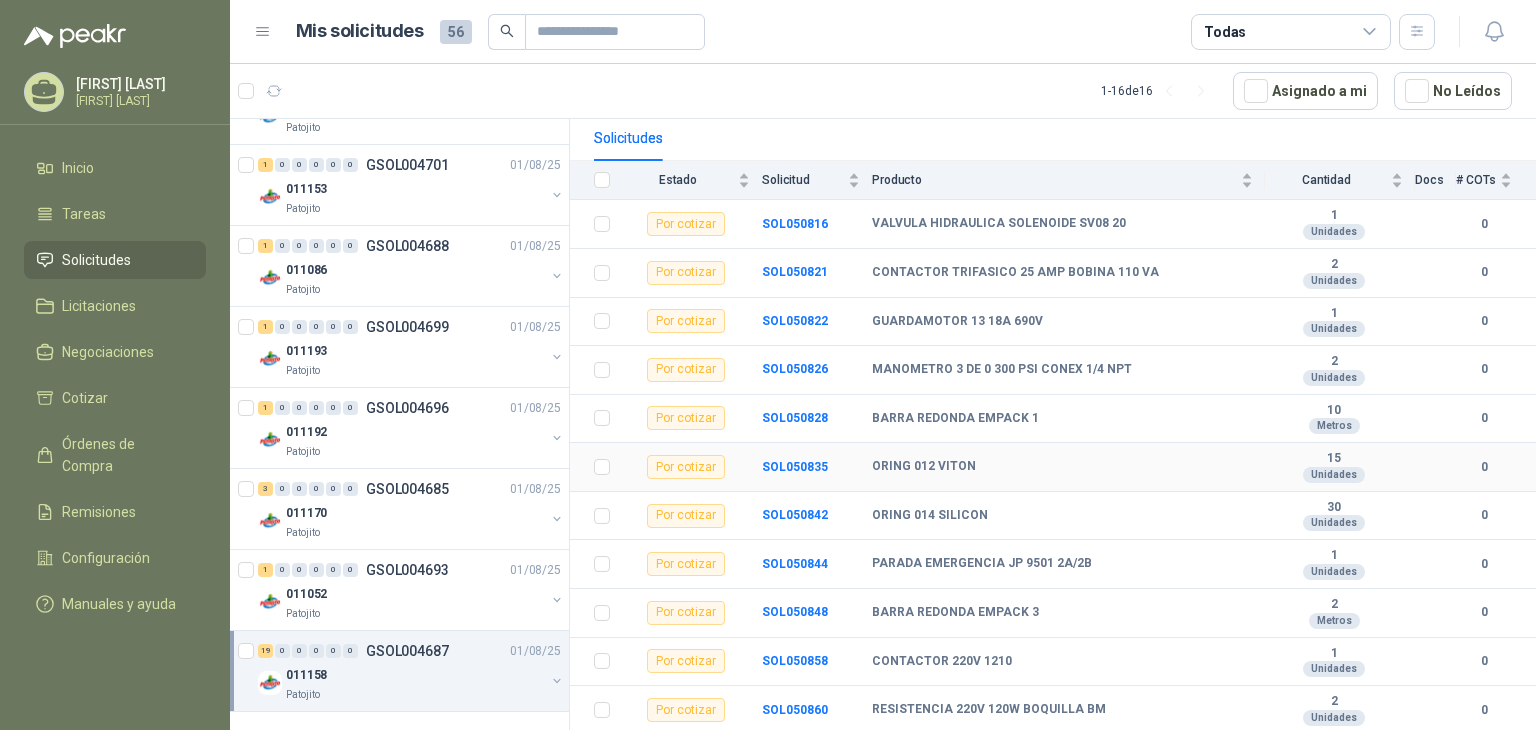 click on "ORING 012 VITON" at bounding box center [1068, 467] 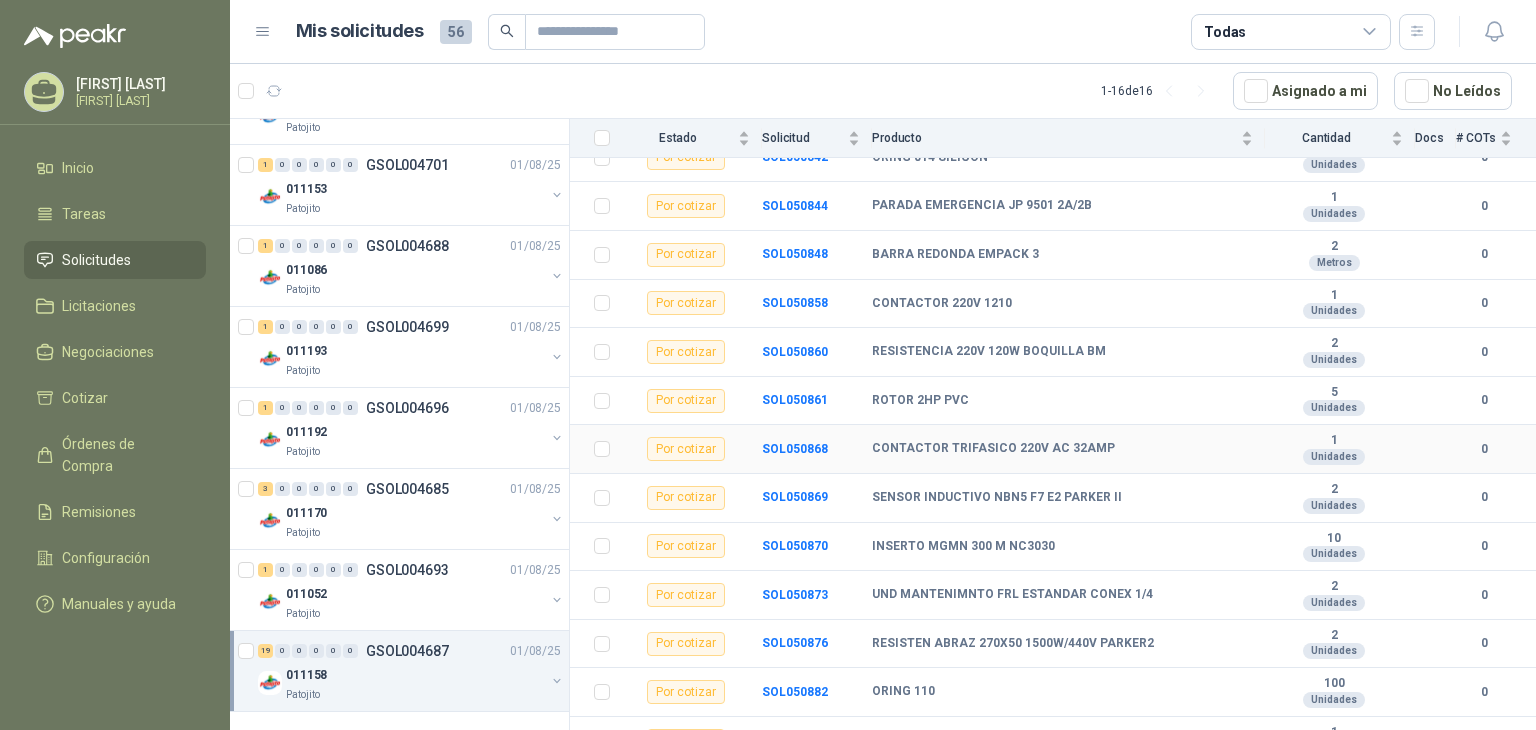 scroll, scrollTop: 585, scrollLeft: 0, axis: vertical 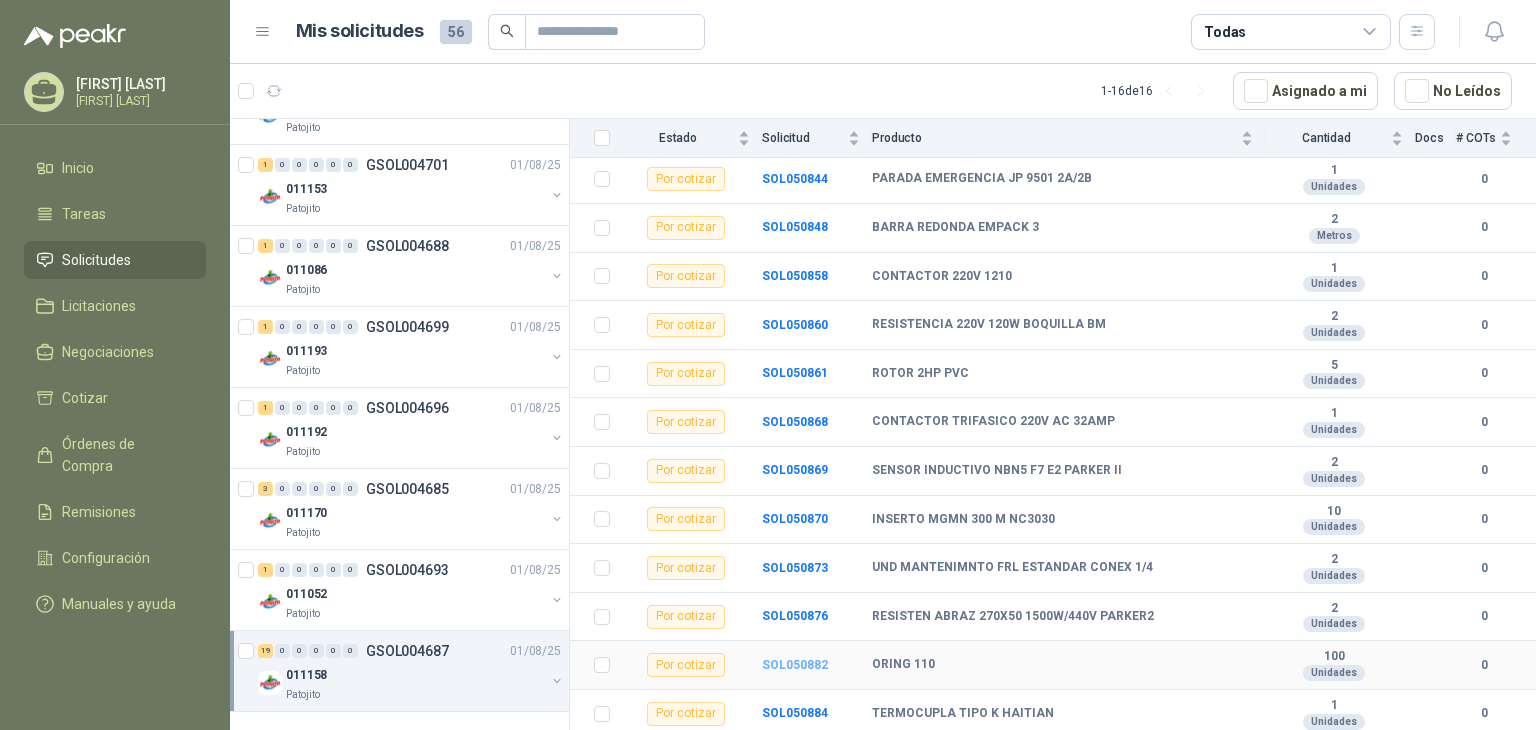 click on "SOL050882" at bounding box center [795, 665] 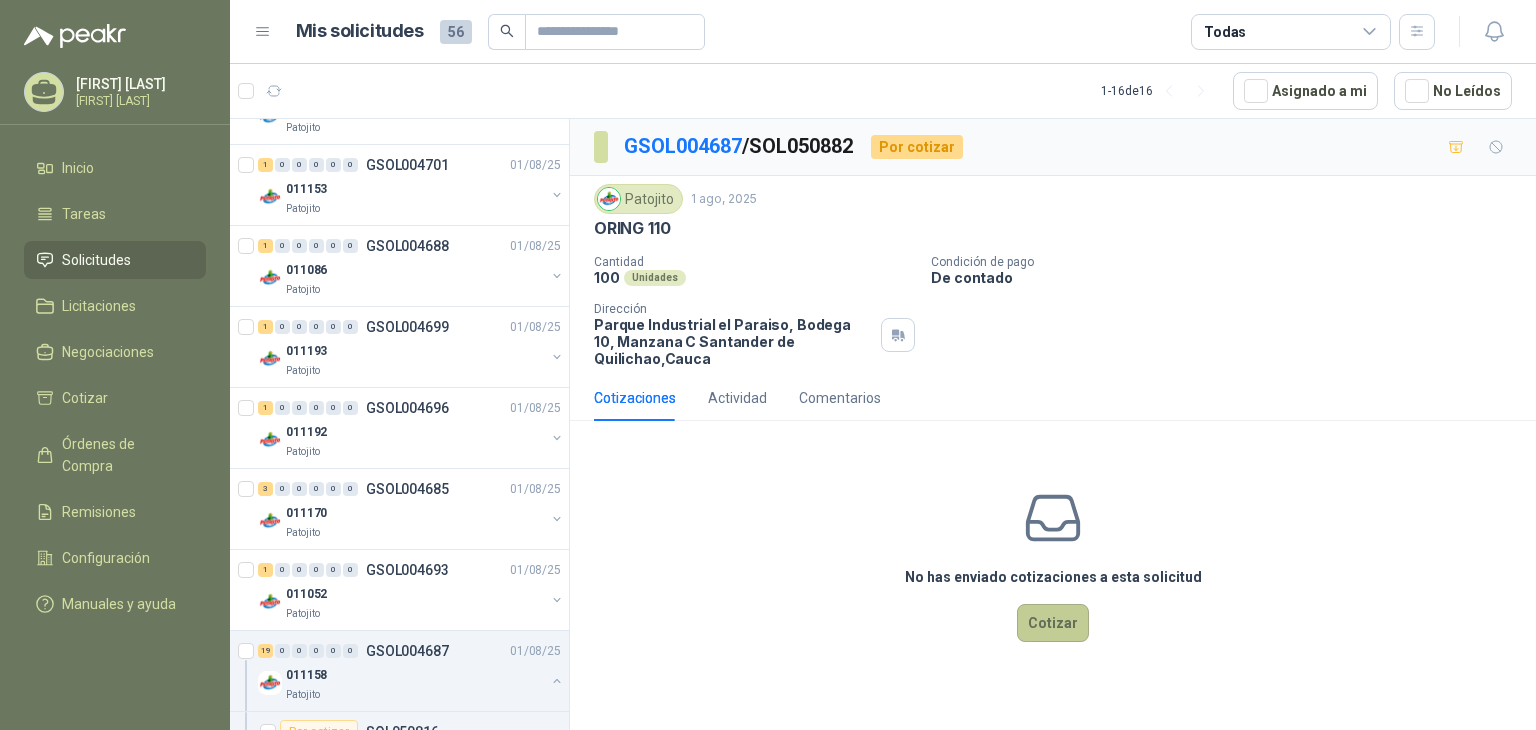 click on "Cotizar" at bounding box center (1053, 623) 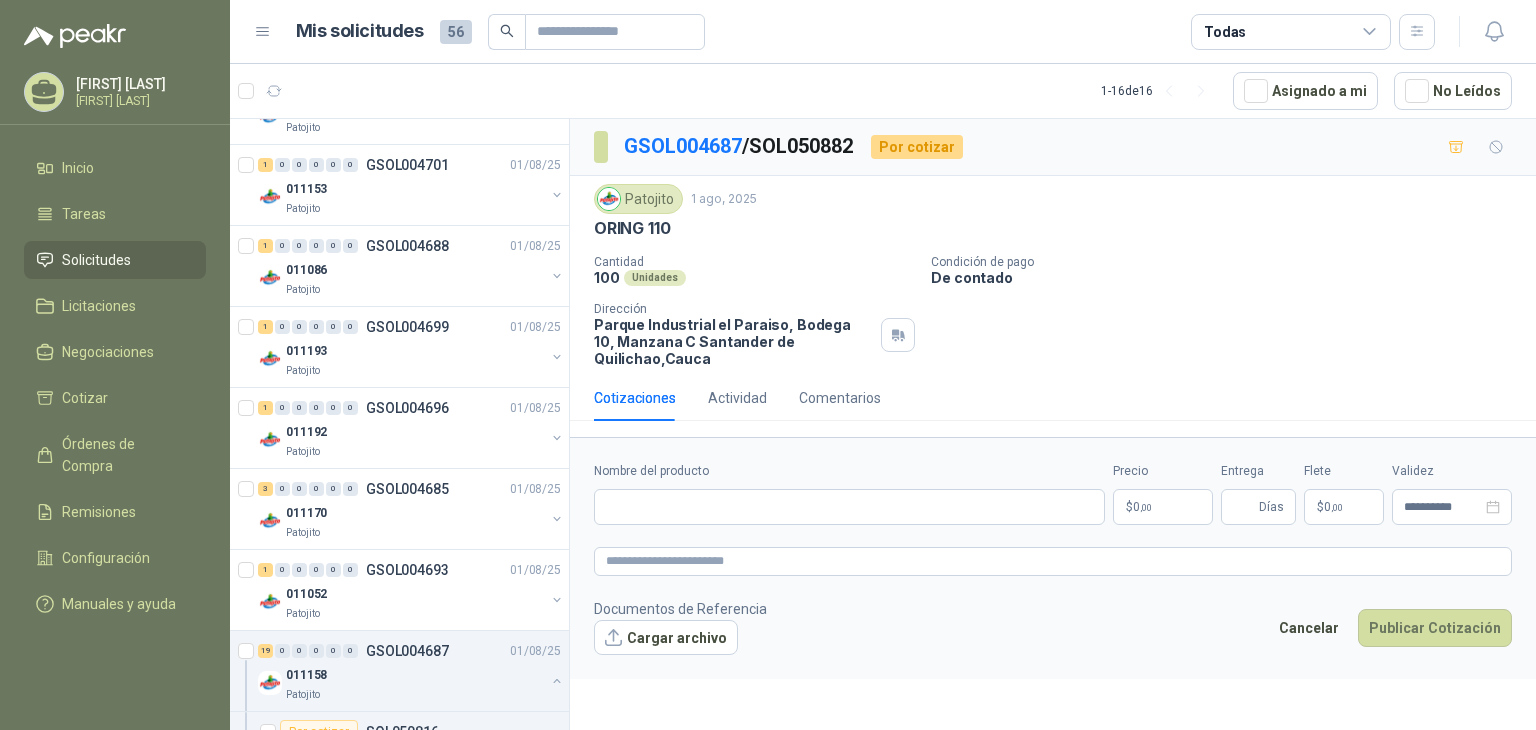 type 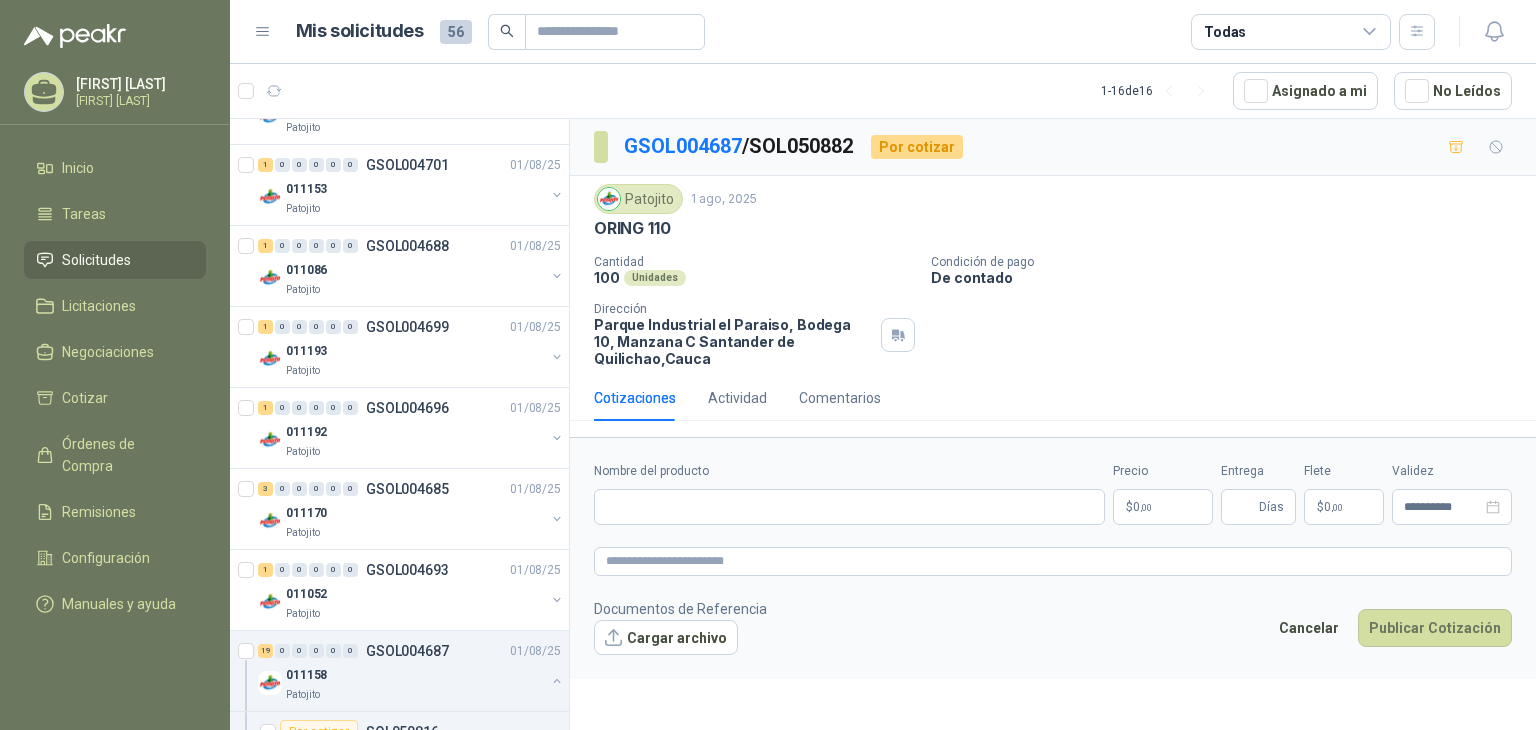 click on "$  0 ,00" at bounding box center (1163, 507) 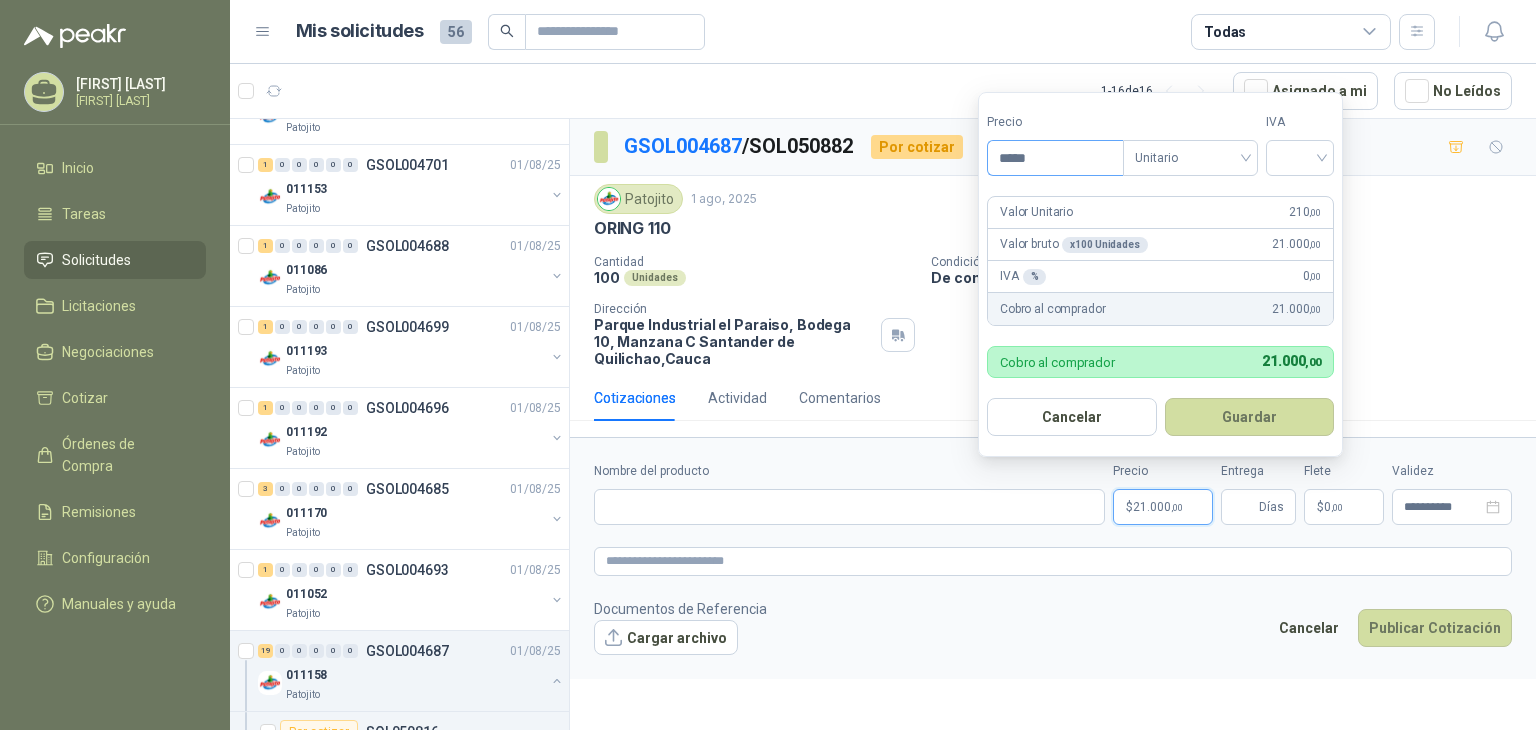 type on "*****" 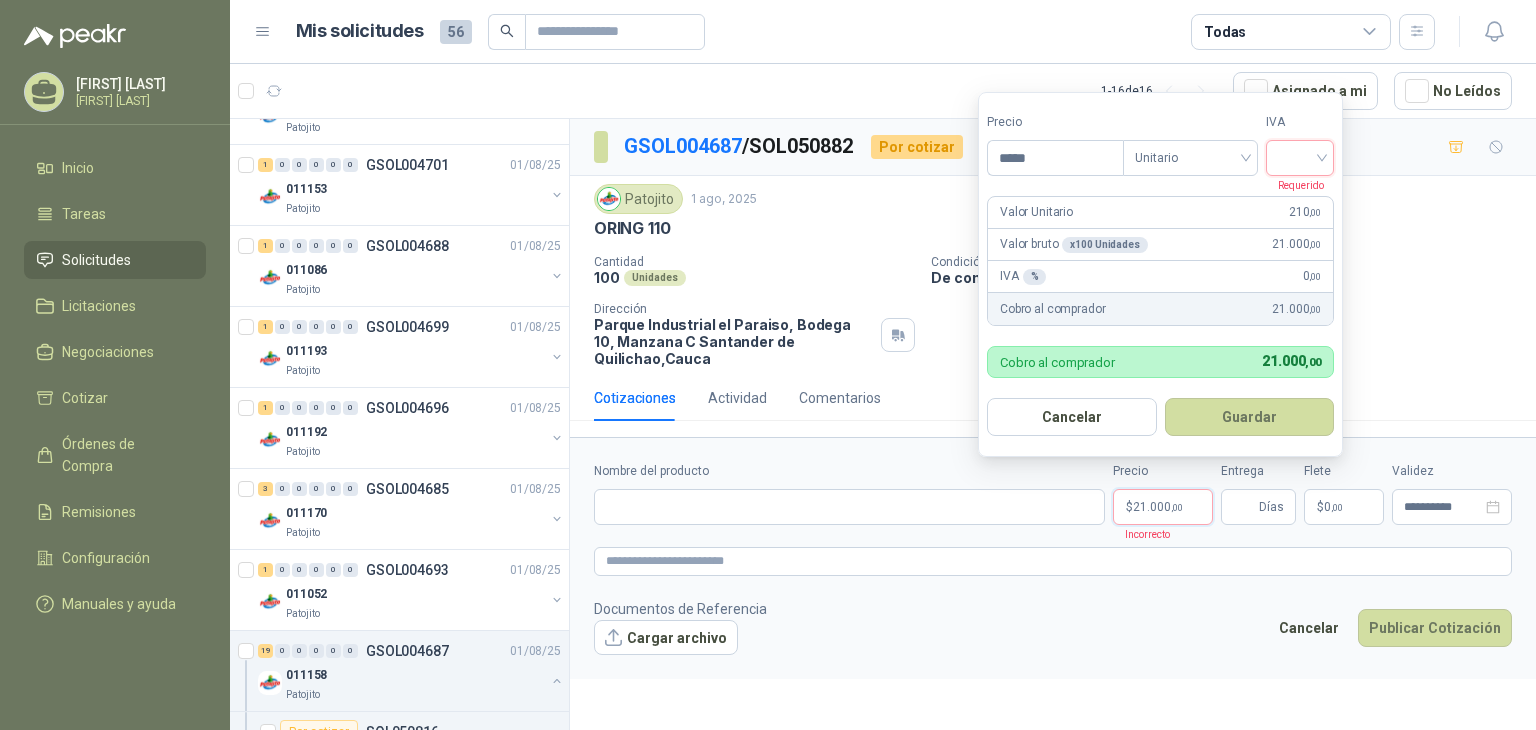 click at bounding box center (1300, 156) 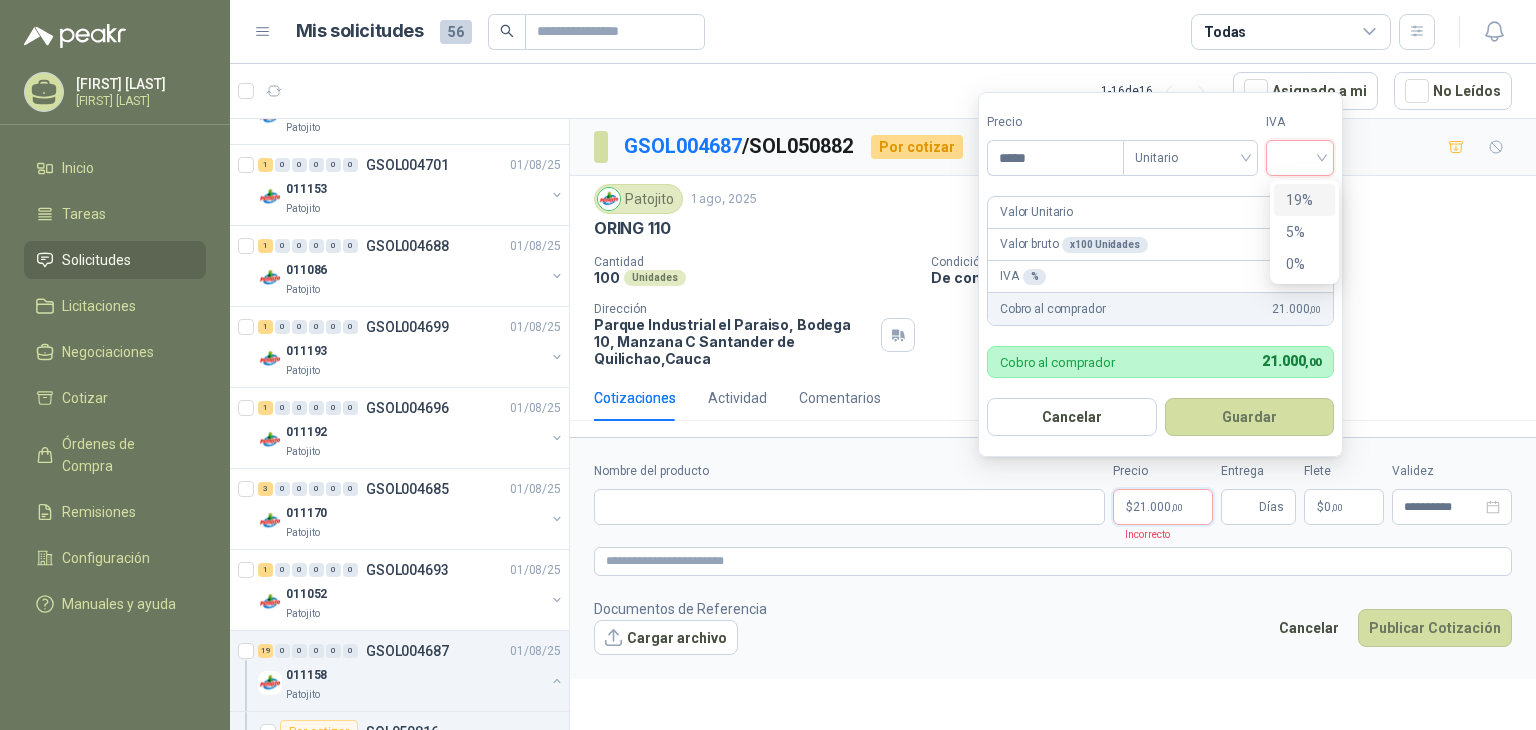 click on "19%" at bounding box center (1304, 200) 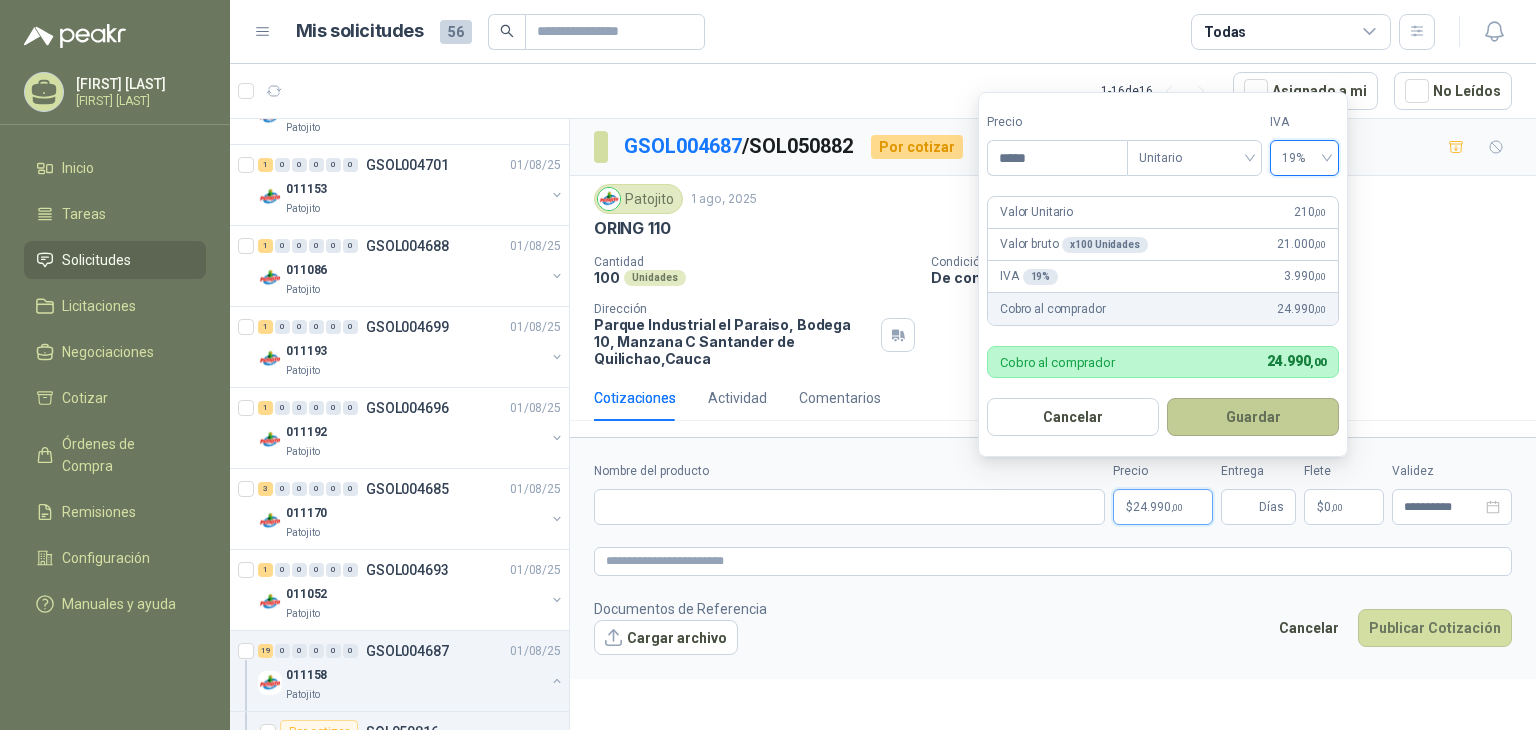 click on "Guardar" at bounding box center (1253, 417) 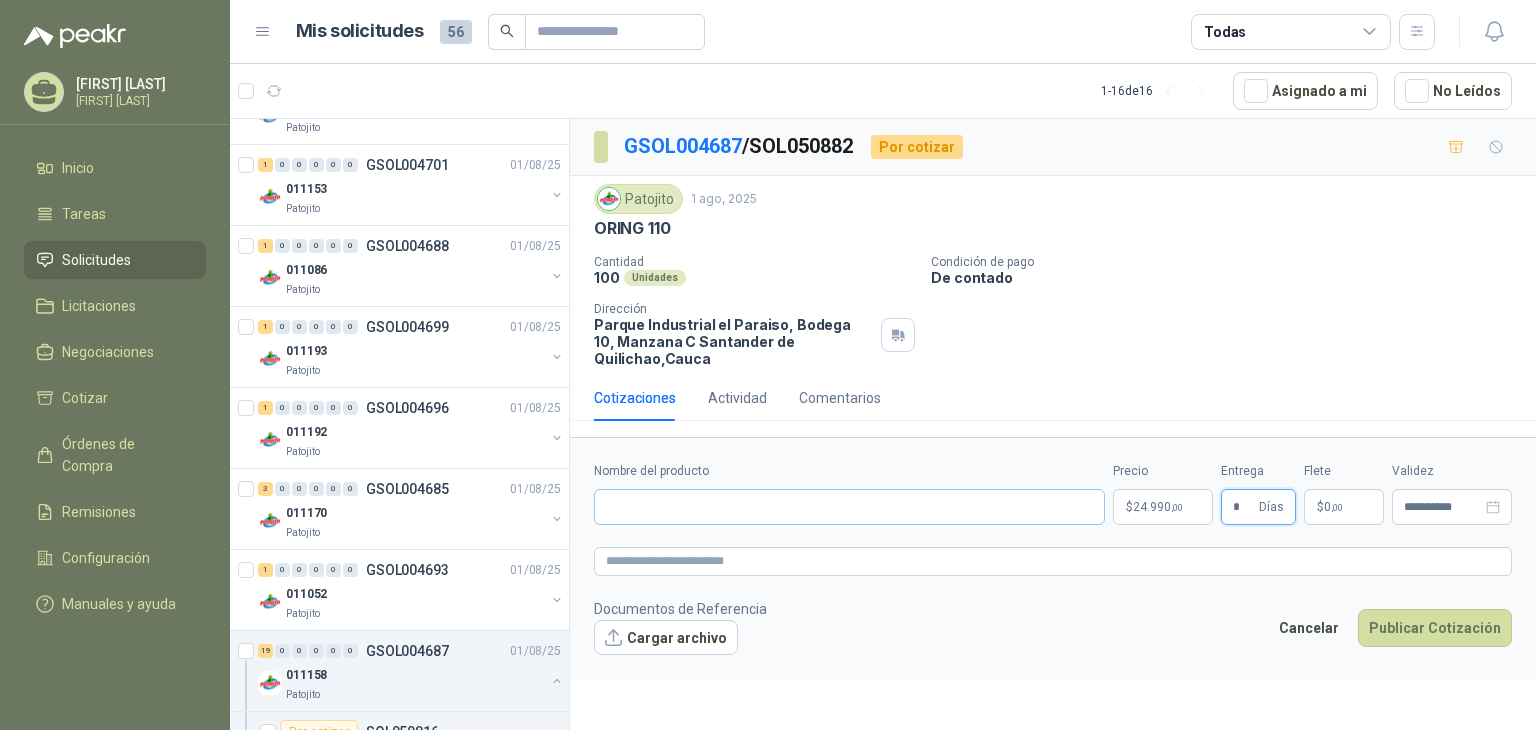 type on "*" 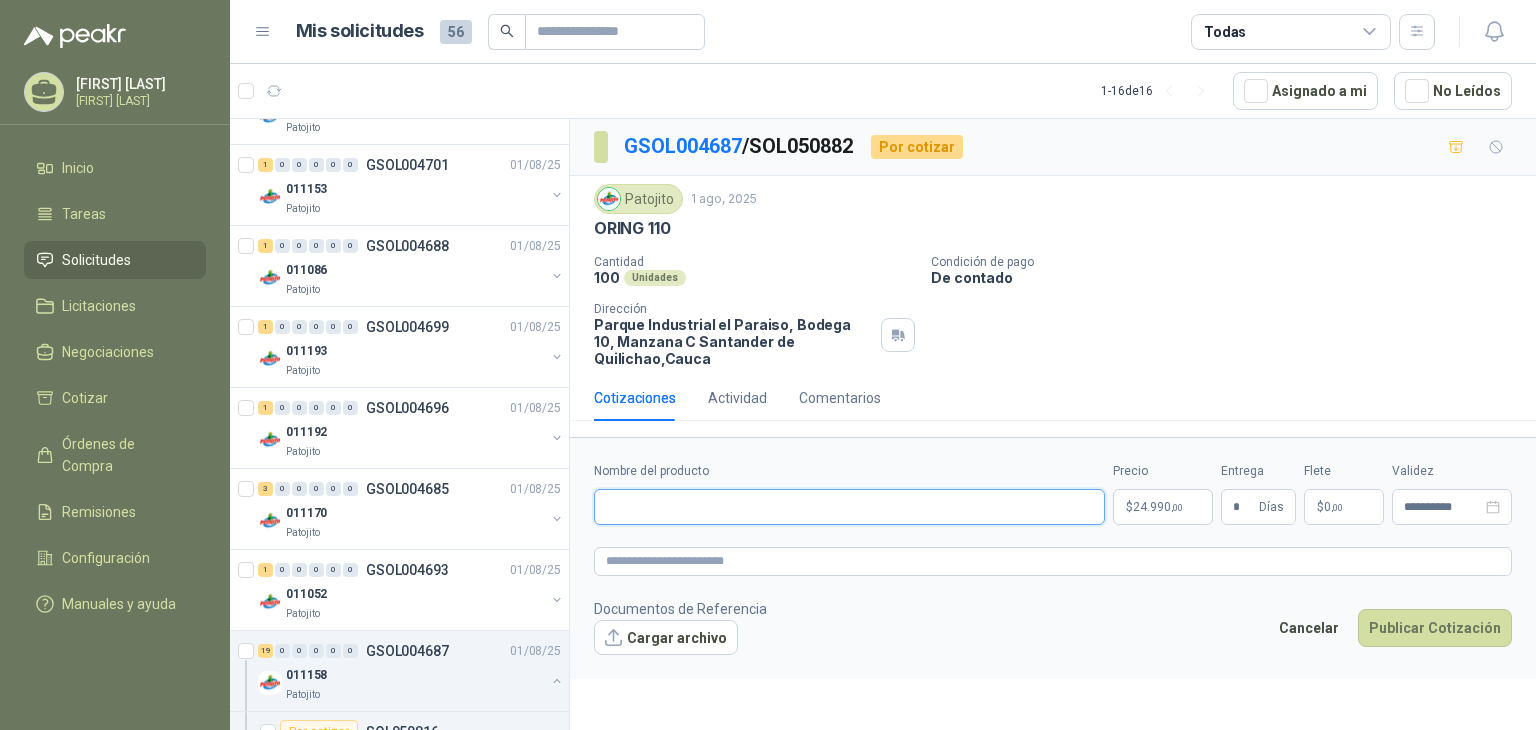 click on "Nombre del producto" at bounding box center [849, 507] 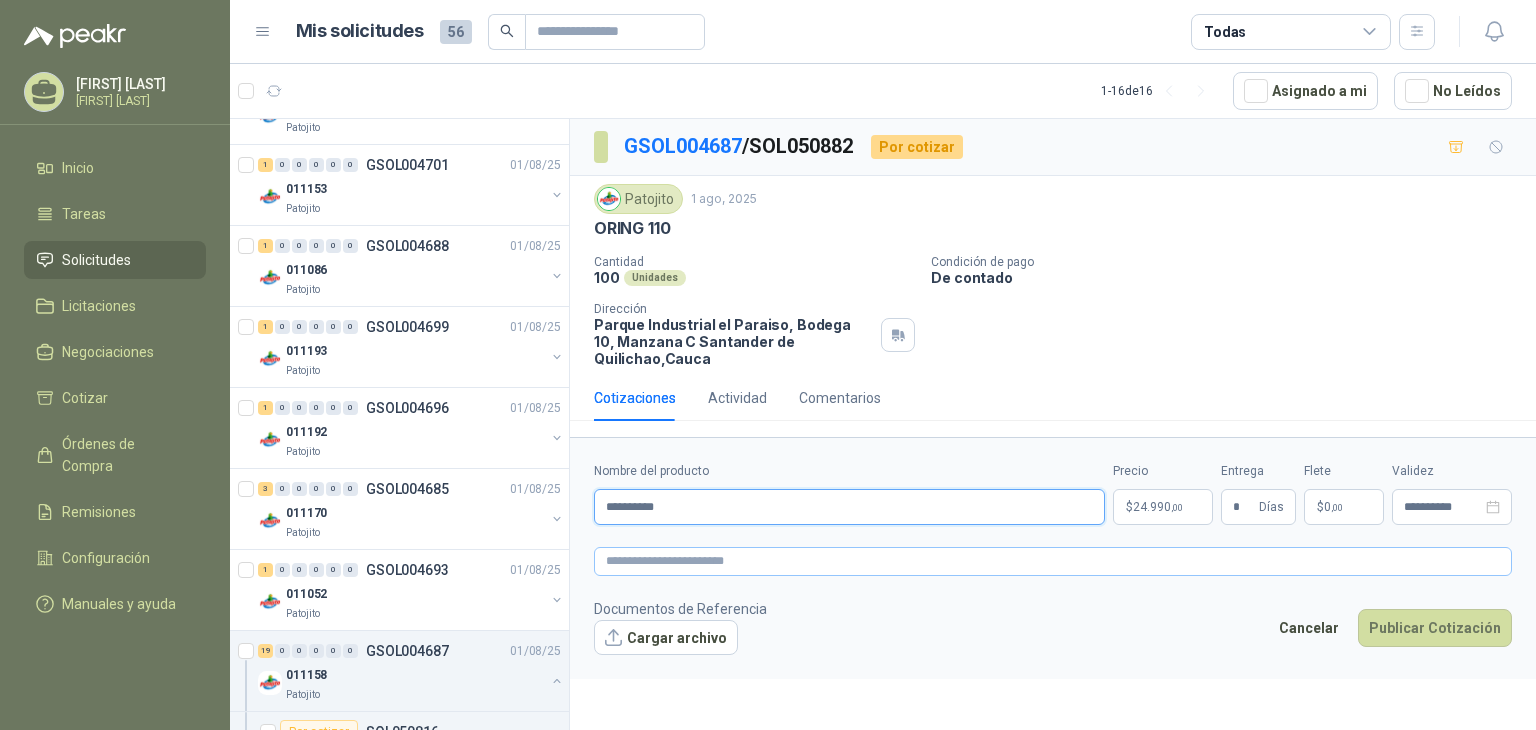 type on "*********" 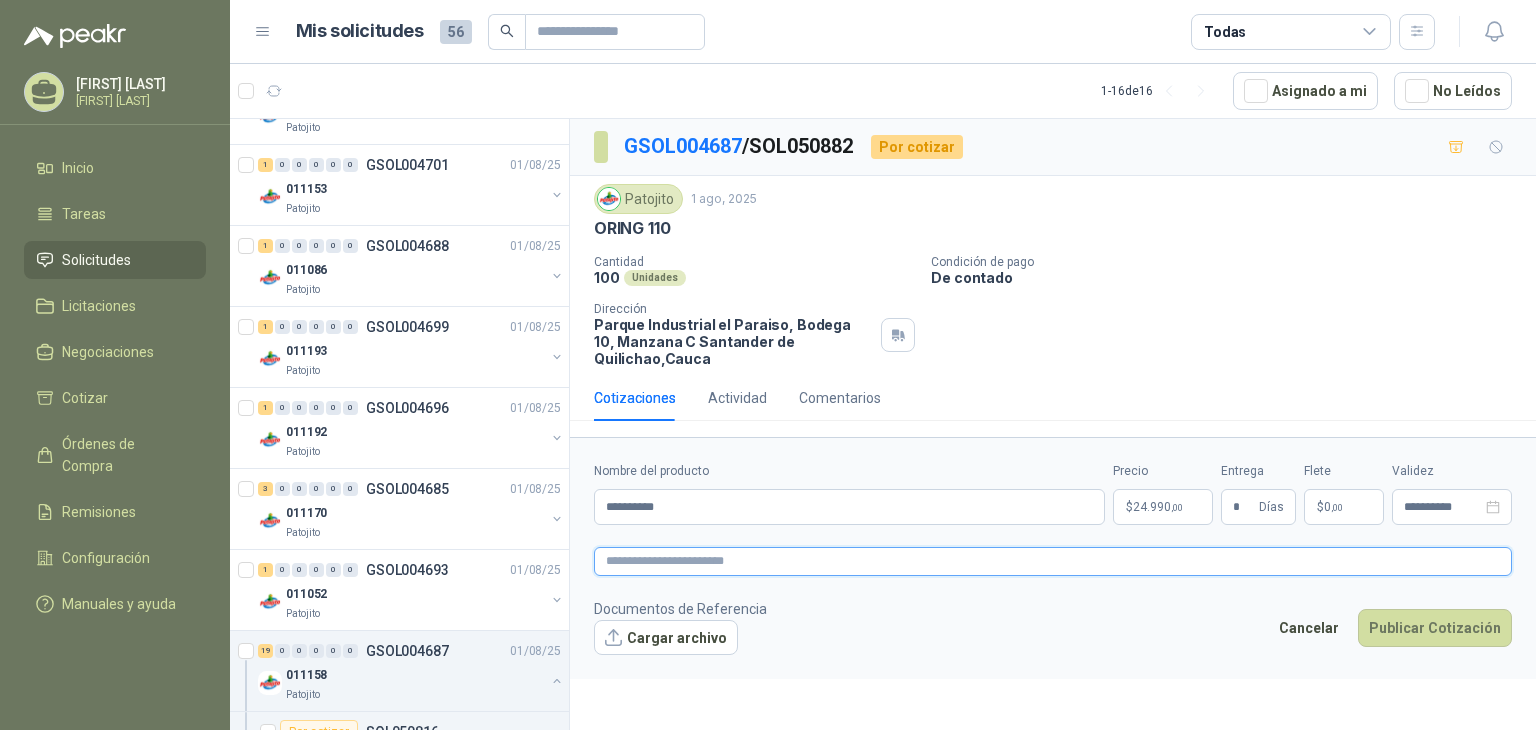 click at bounding box center [1053, 561] 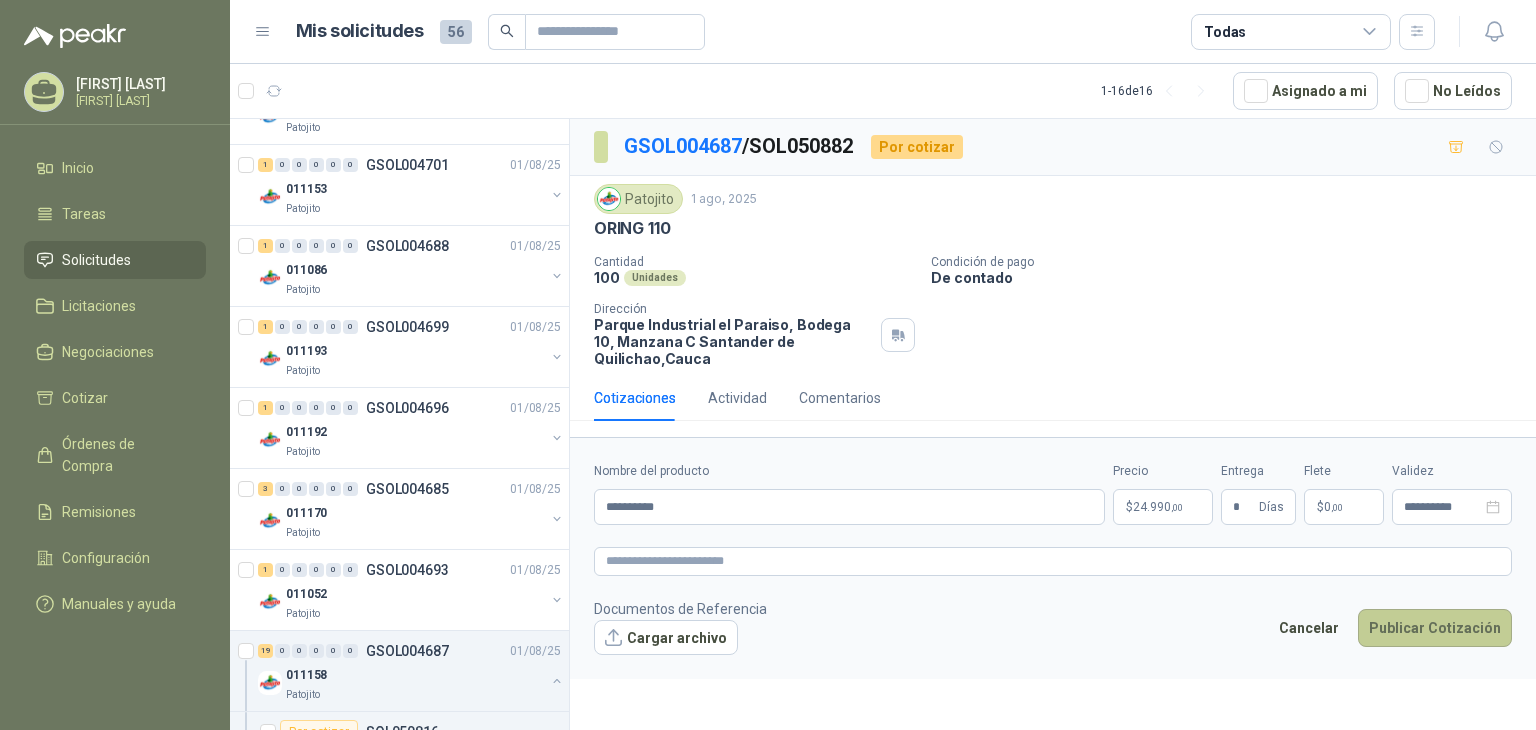 click on "Publicar Cotización" at bounding box center (1435, 628) 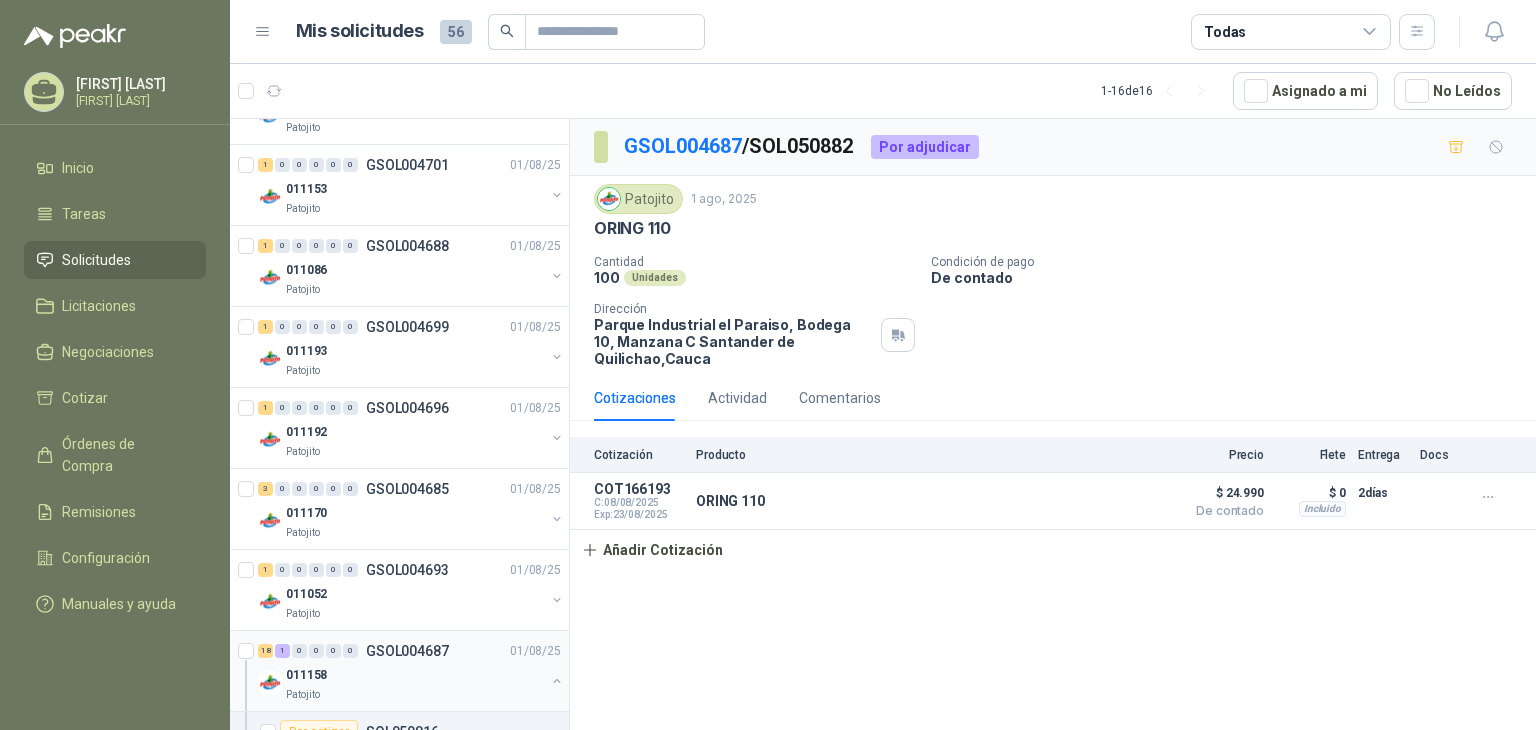 click on "011158" at bounding box center (415, 675) 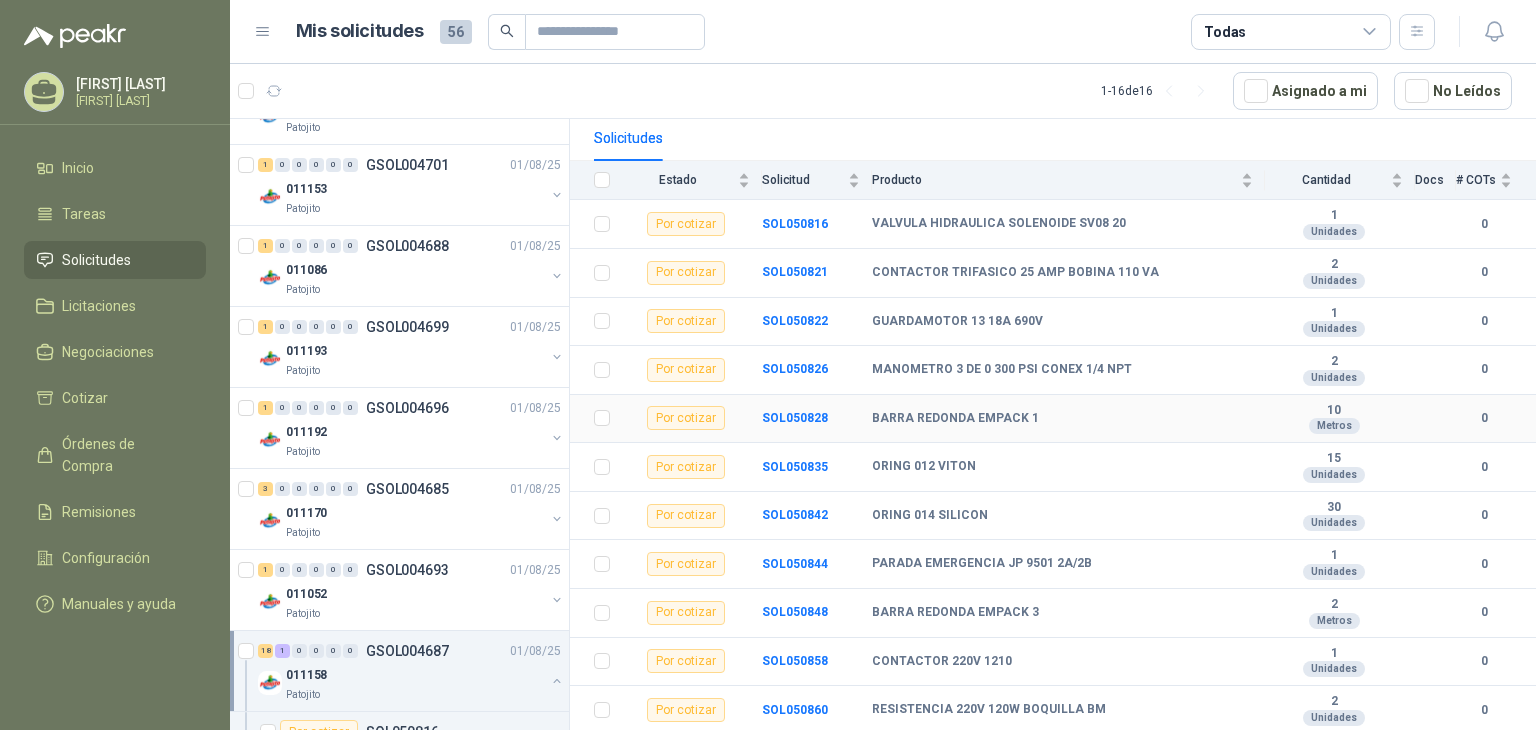 scroll, scrollTop: 300, scrollLeft: 0, axis: vertical 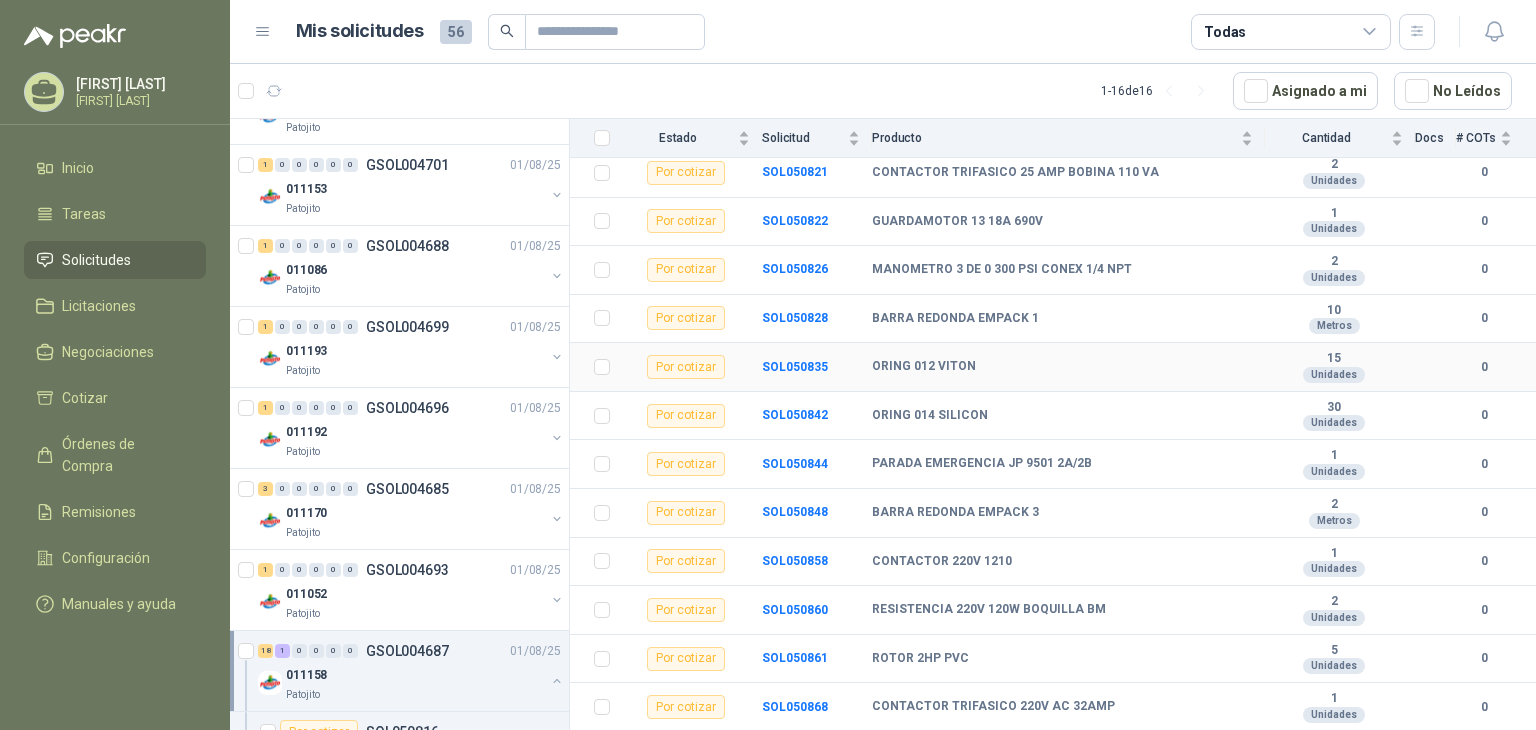 click on "SOL050835" at bounding box center (817, 367) 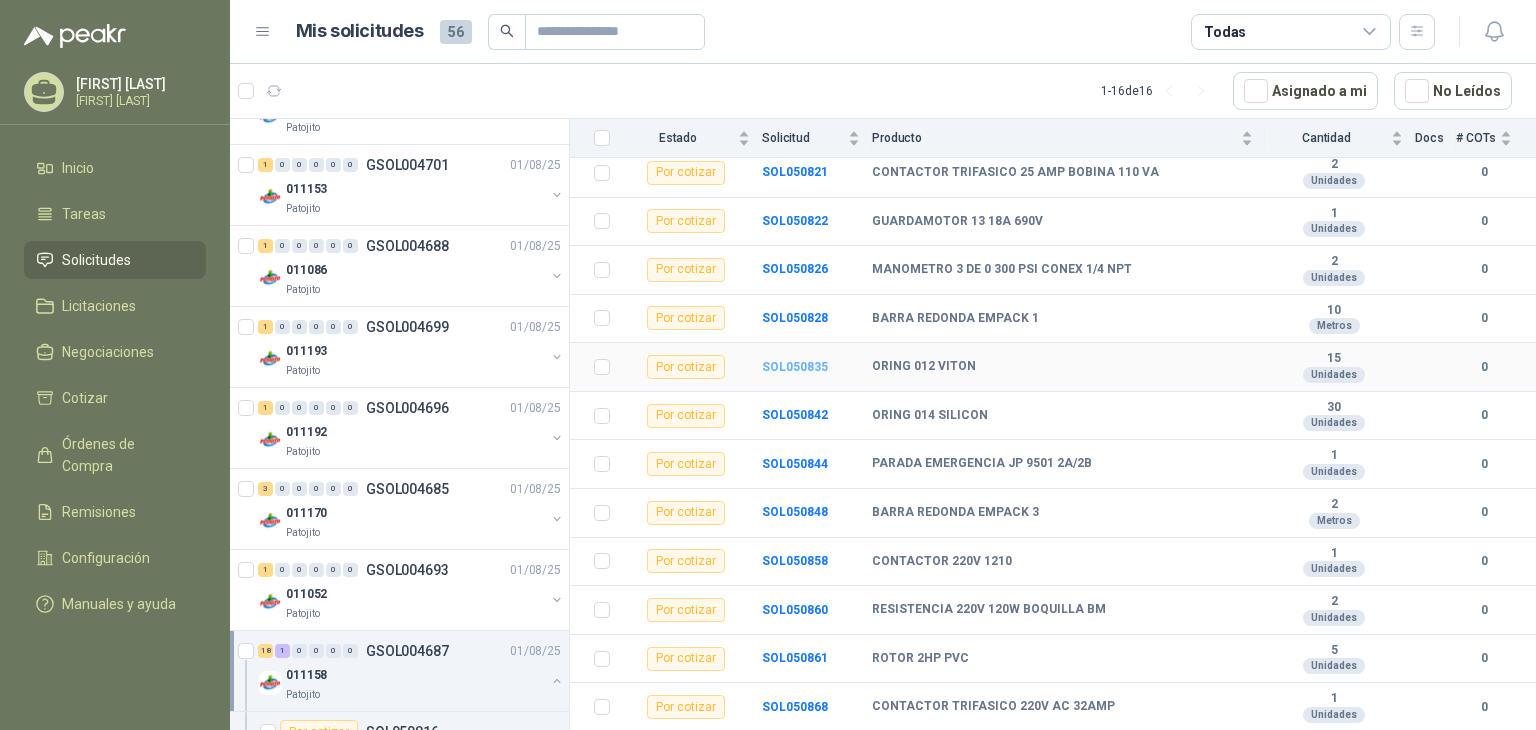 click on "SOL050835" at bounding box center [795, 367] 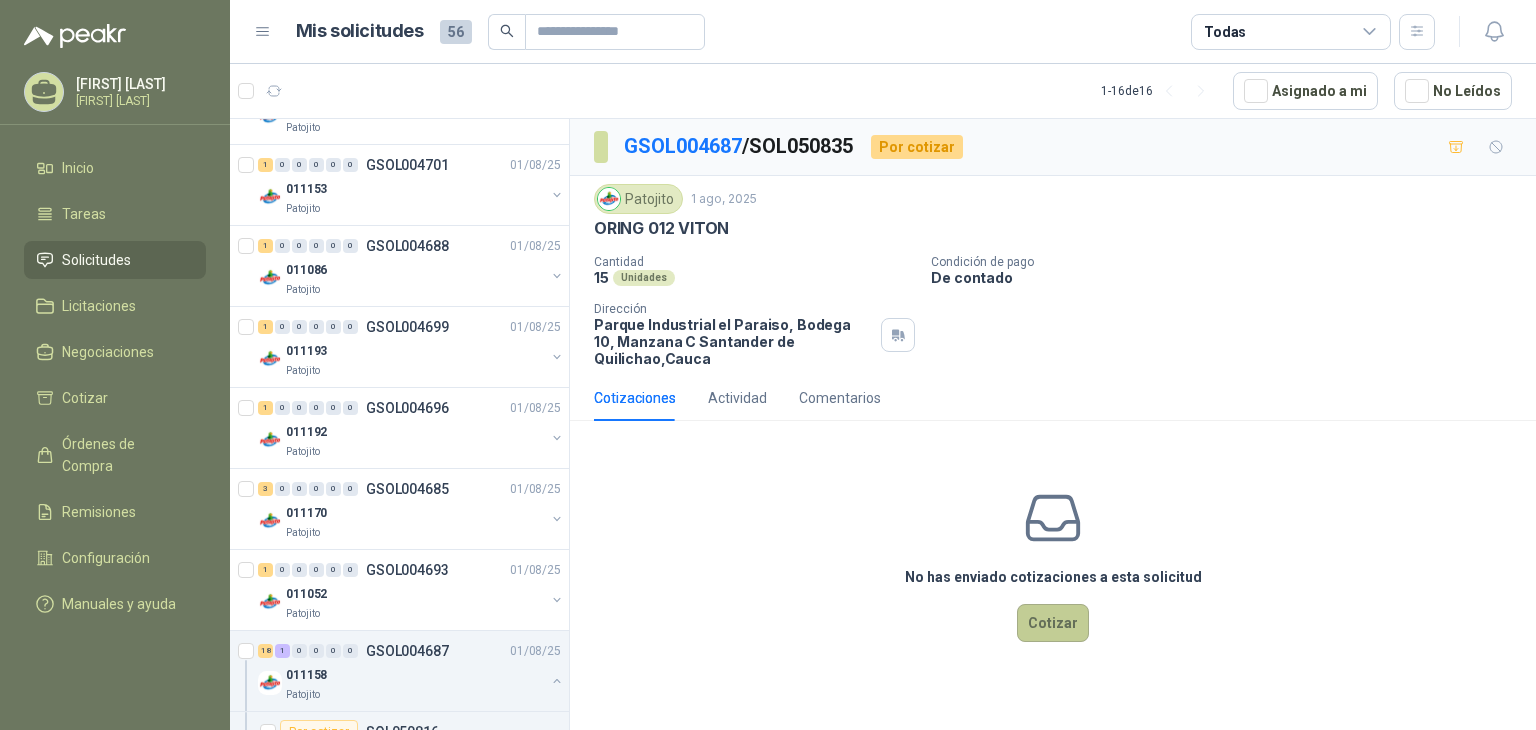 click on "Cotizar" at bounding box center (1053, 623) 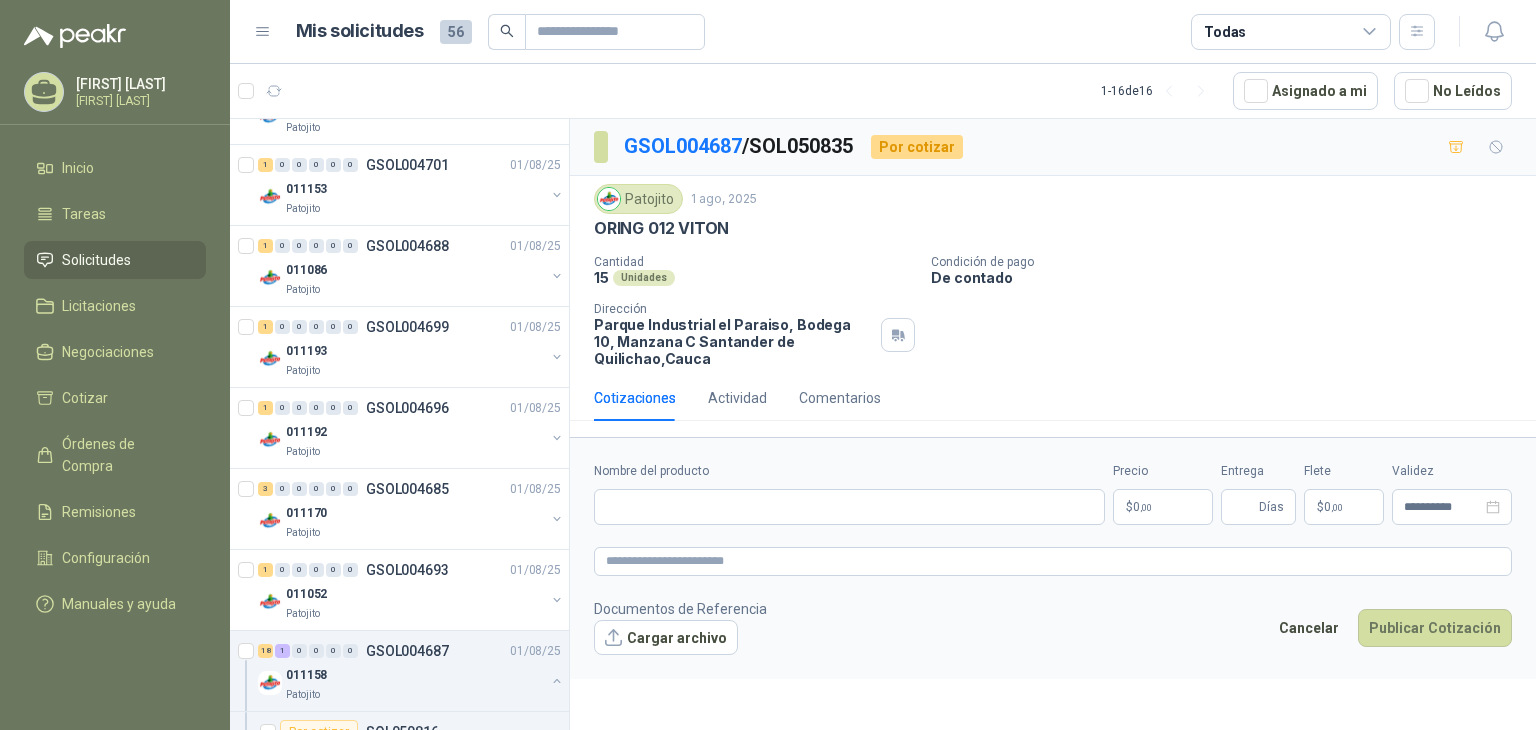type 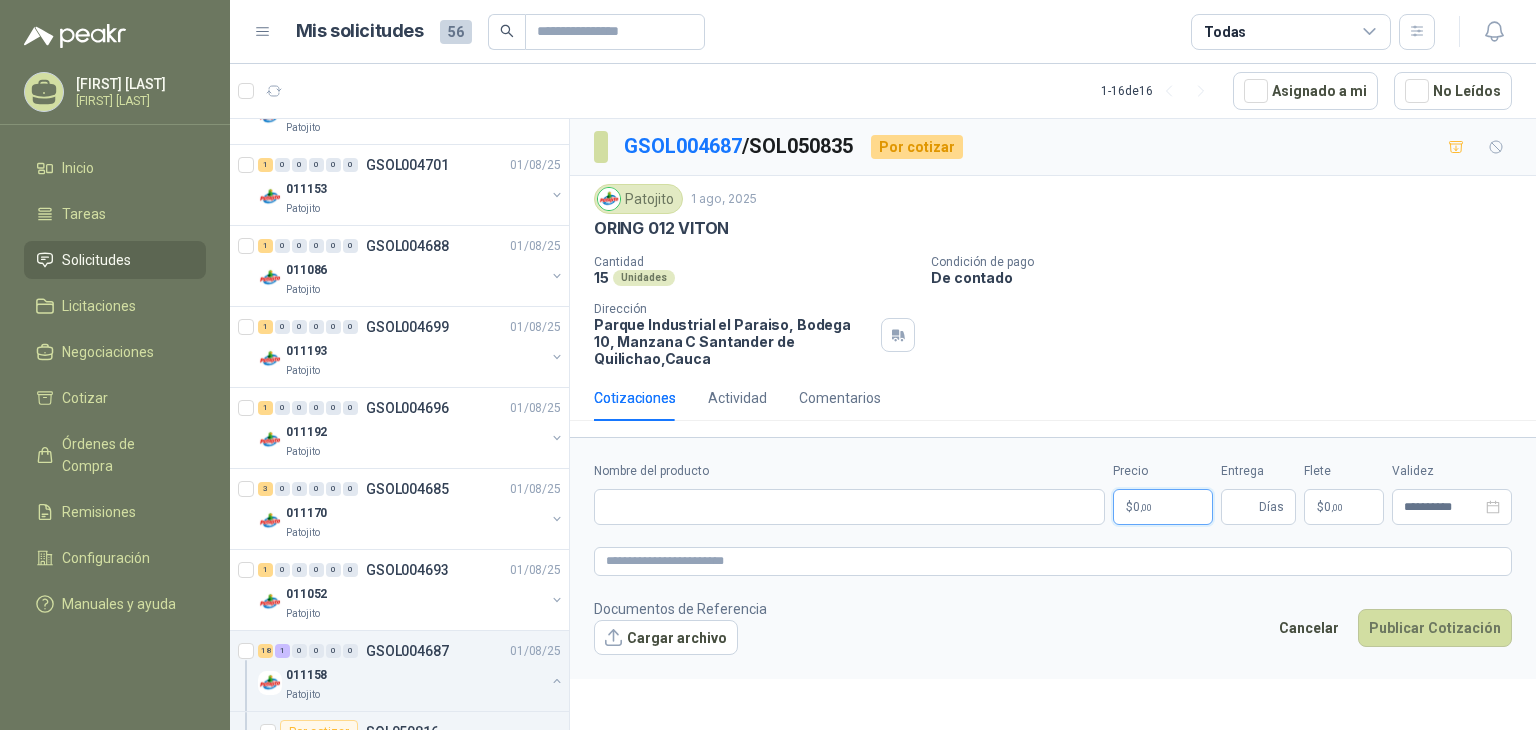 click on "$  0 ,00" at bounding box center [1163, 507] 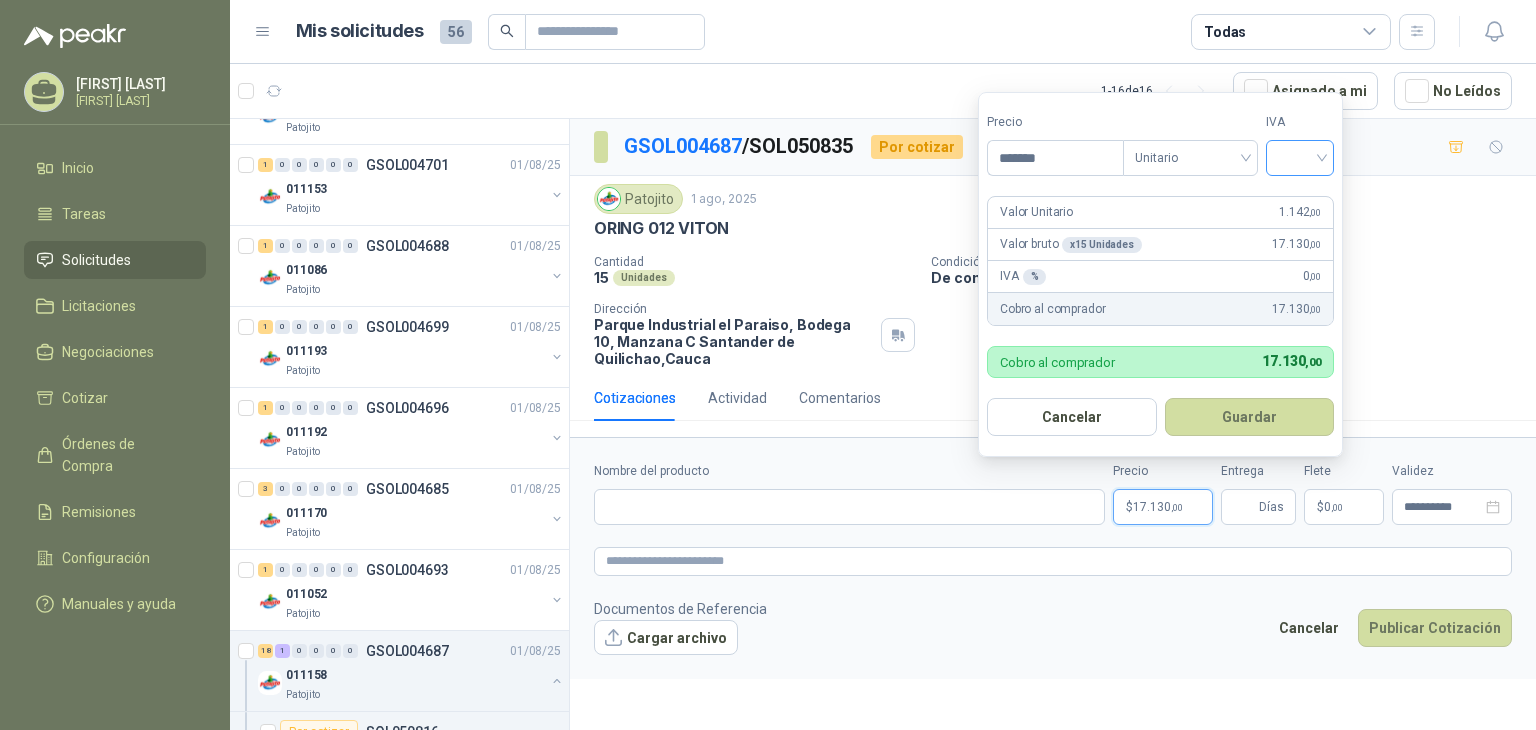 type on "*******" 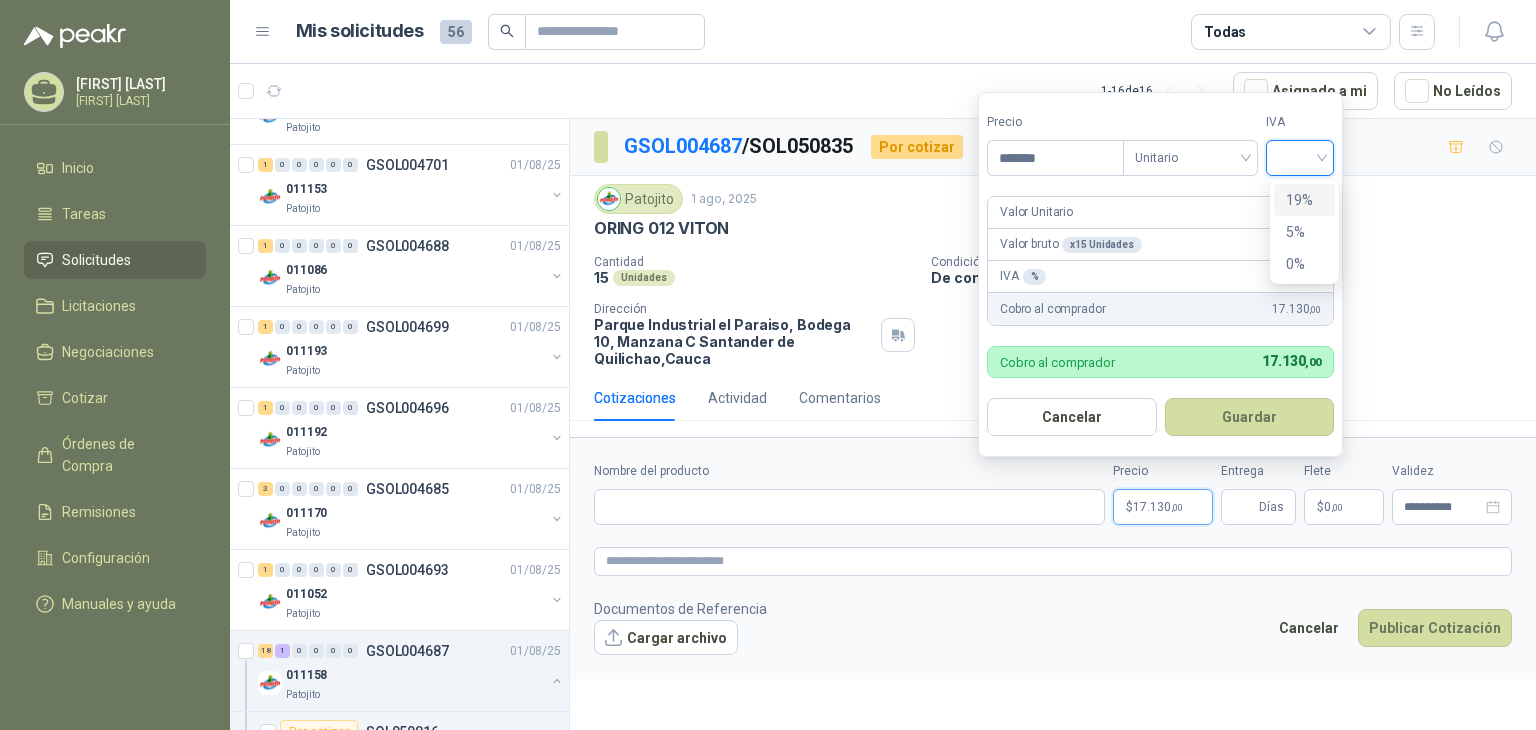 click on "19%" at bounding box center [1304, 200] 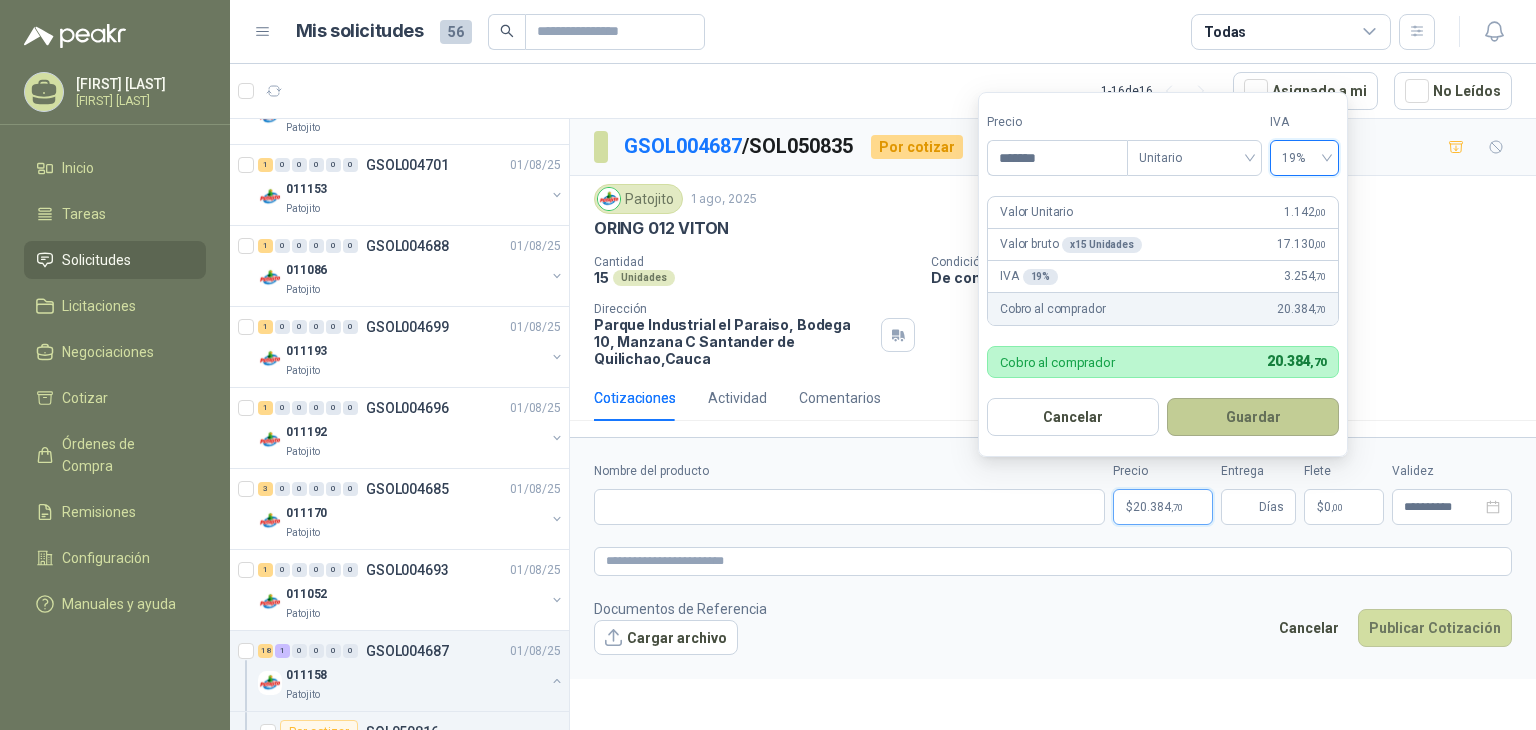 click on "Guardar" at bounding box center (1253, 417) 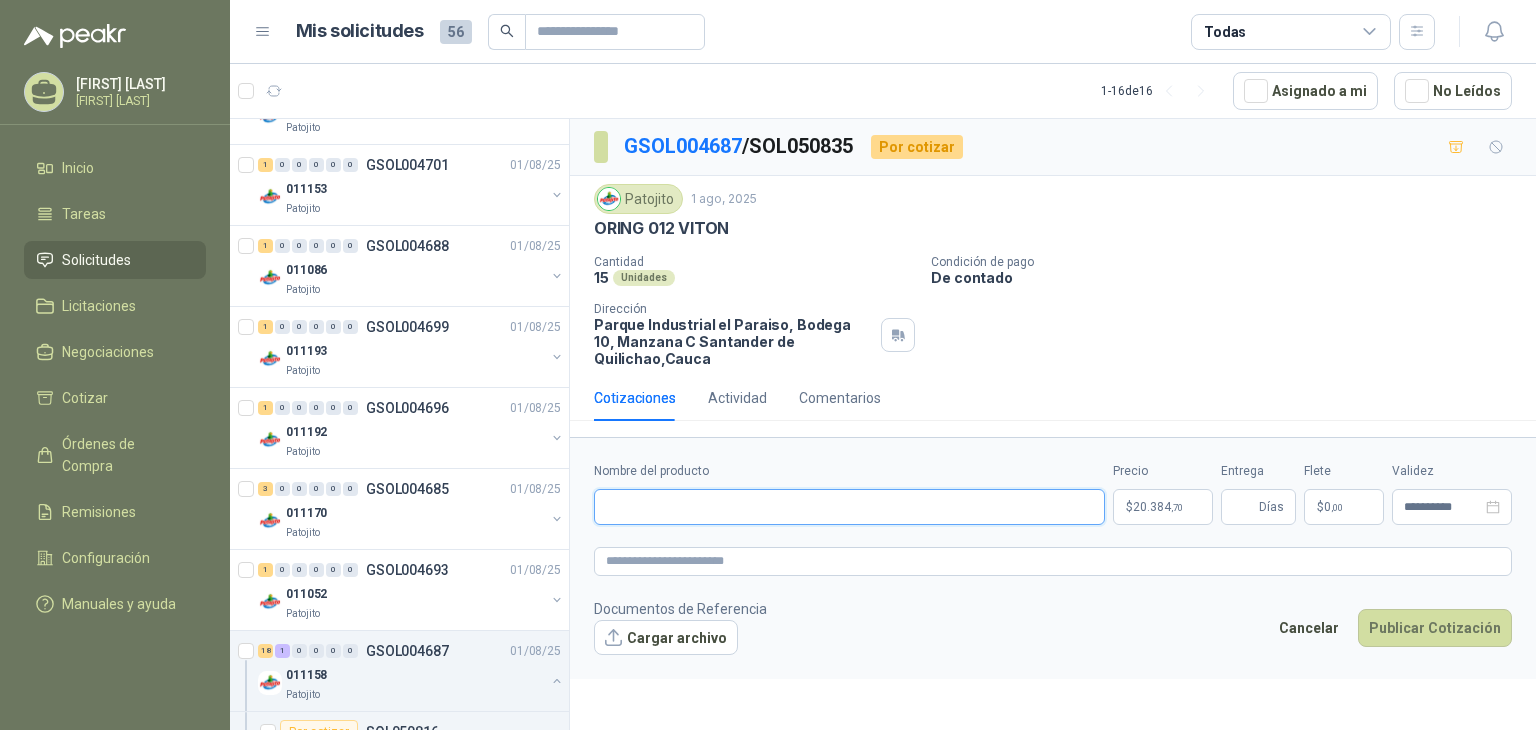 click on "Nombre del producto" at bounding box center [849, 507] 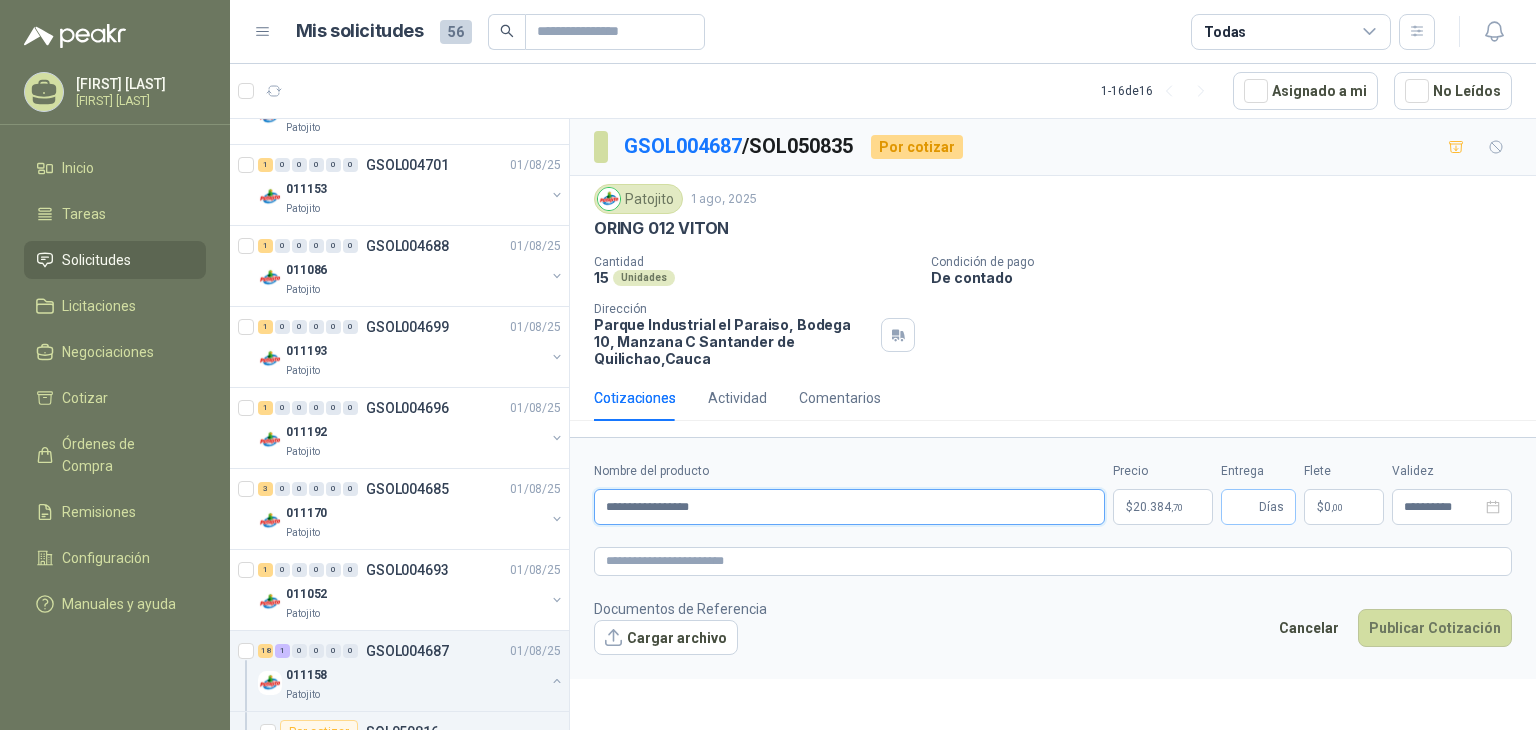 type on "**********" 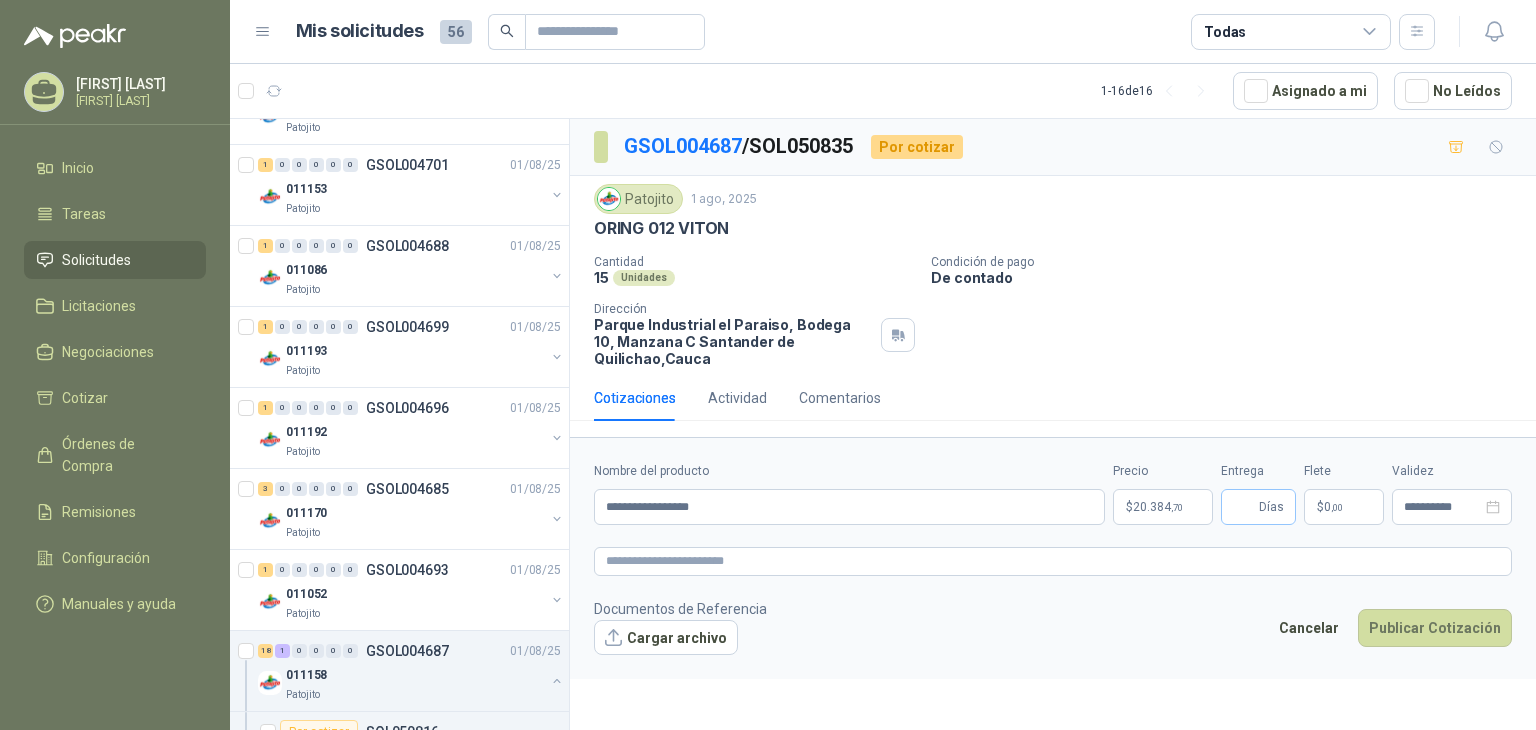 click on "Días" at bounding box center (1271, 507) 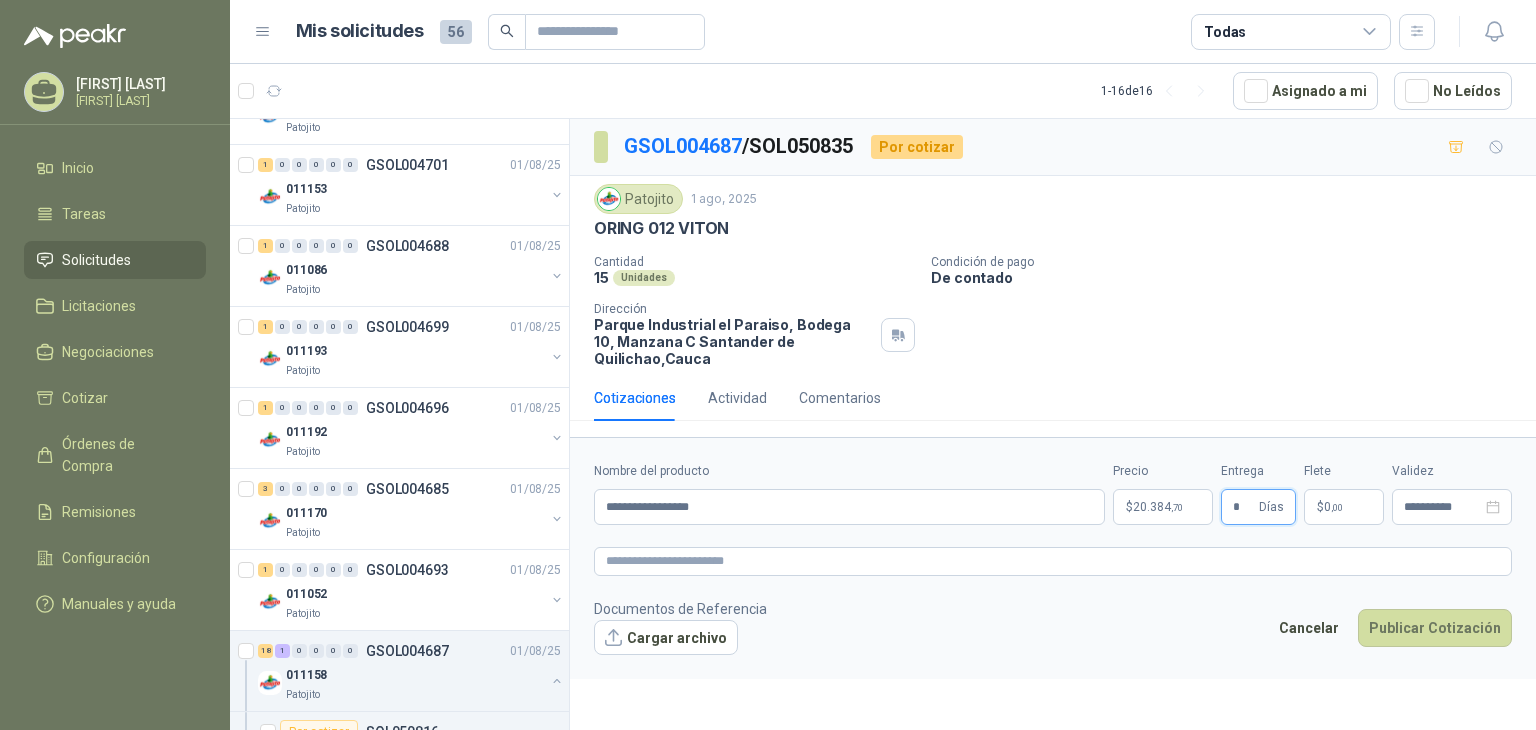 type on "*" 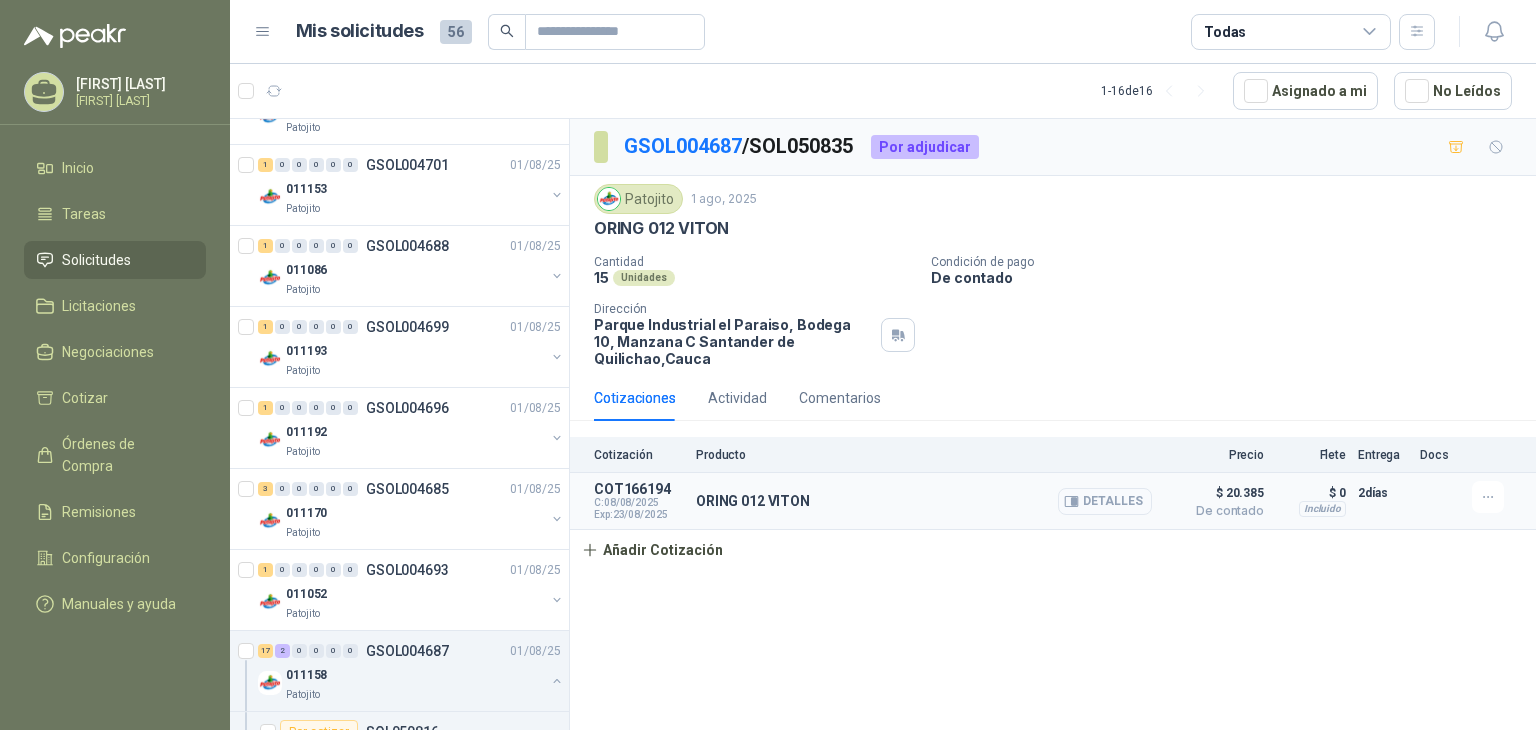 click on "Detalles" at bounding box center (1105, 501) 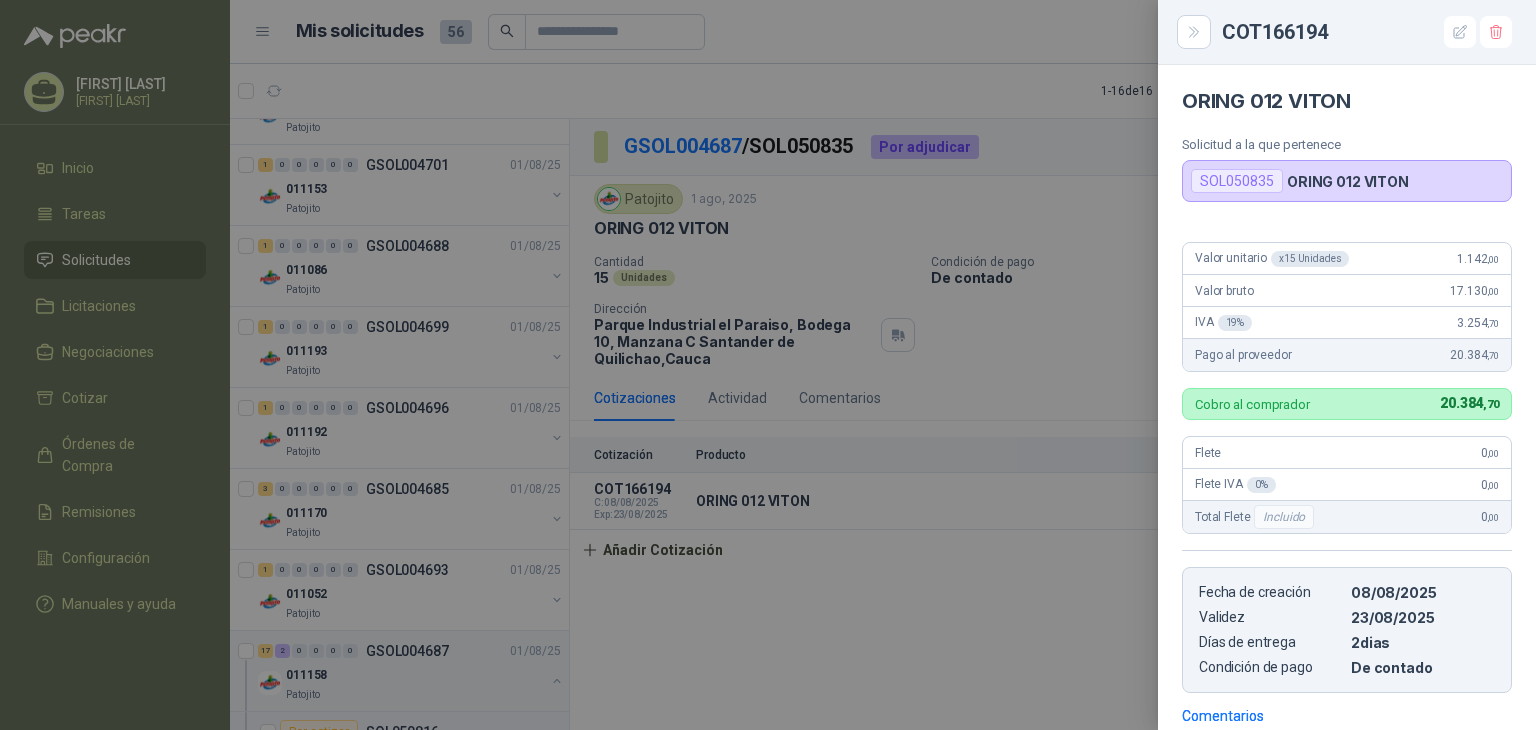 click at bounding box center [768, 365] 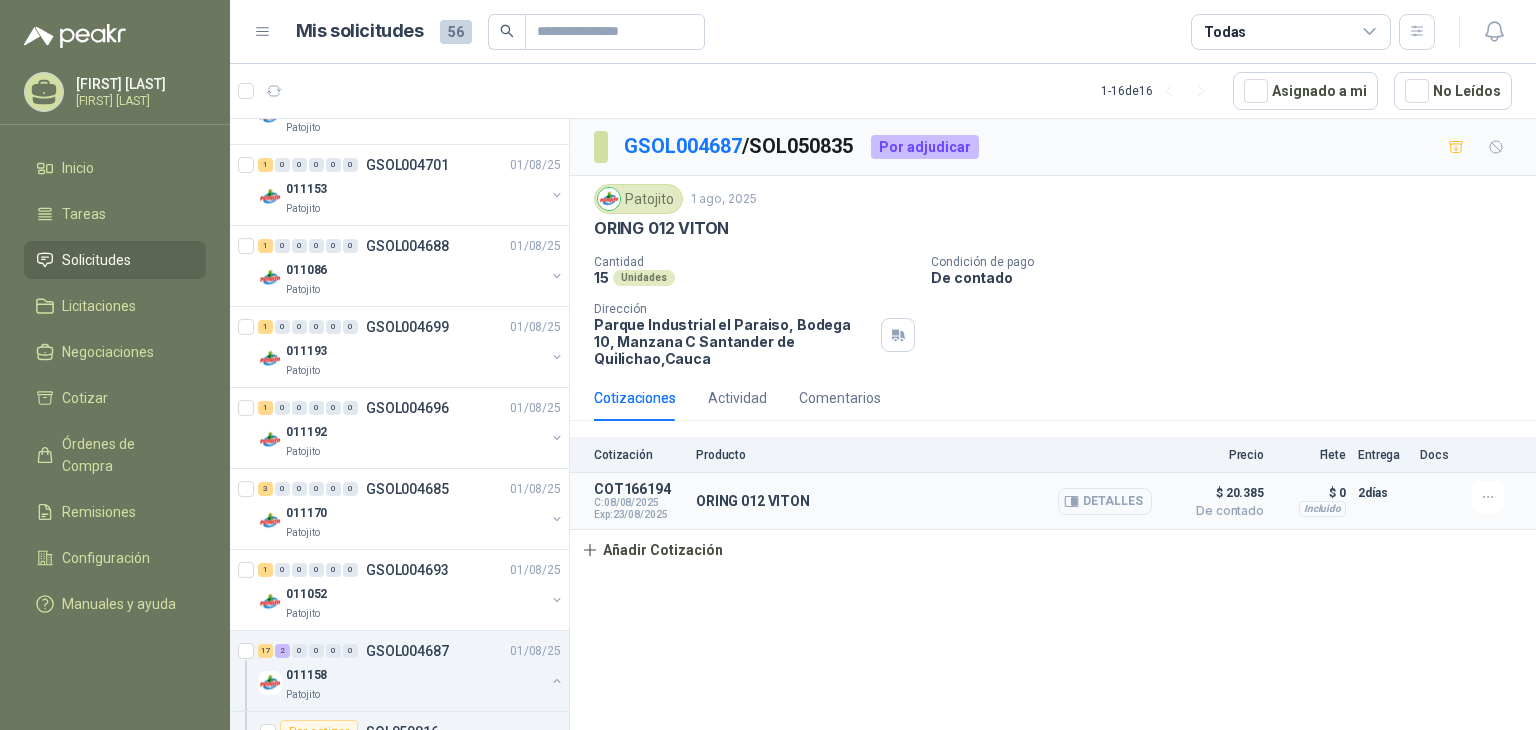click on "De contado" at bounding box center (1214, 511) 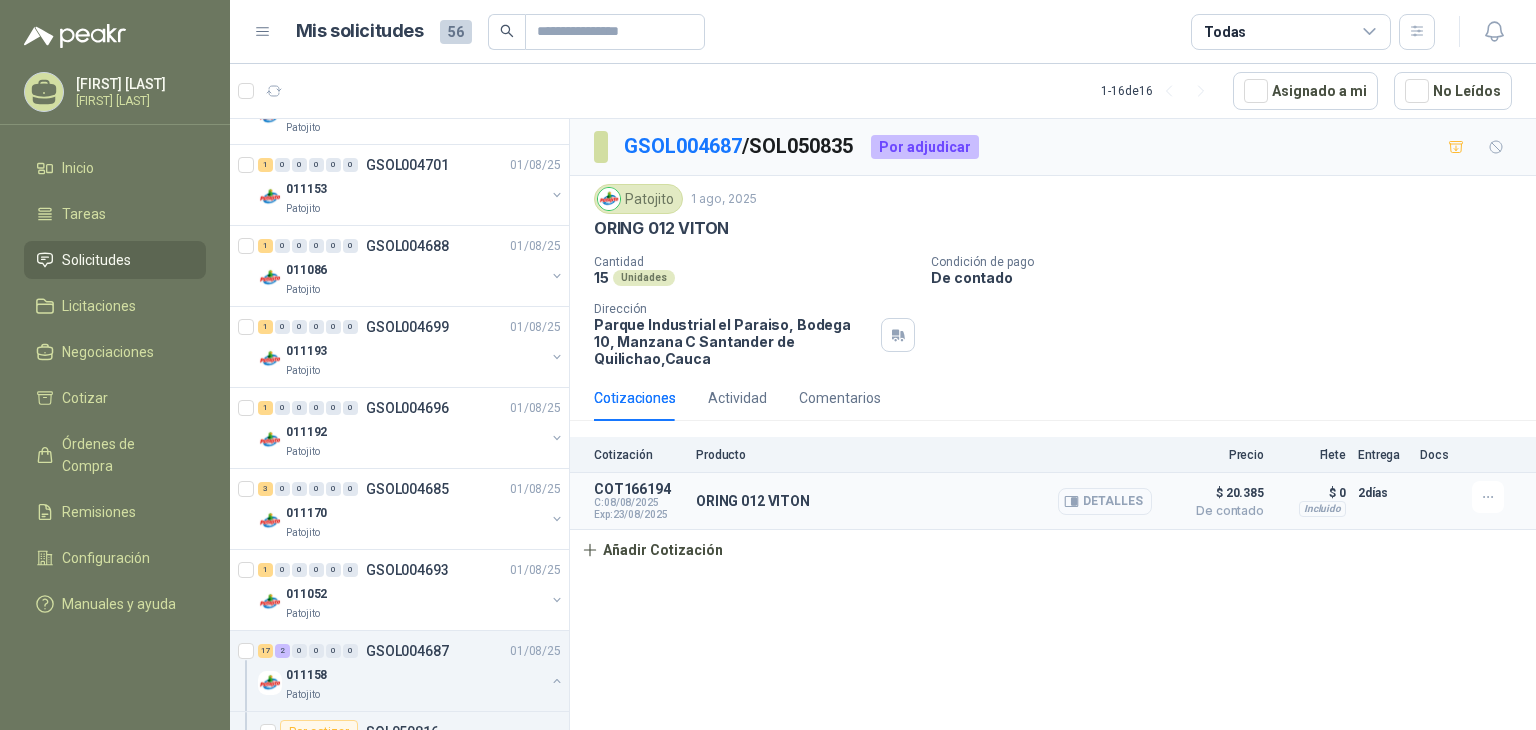 click on "Detalles" at bounding box center (1105, 501) 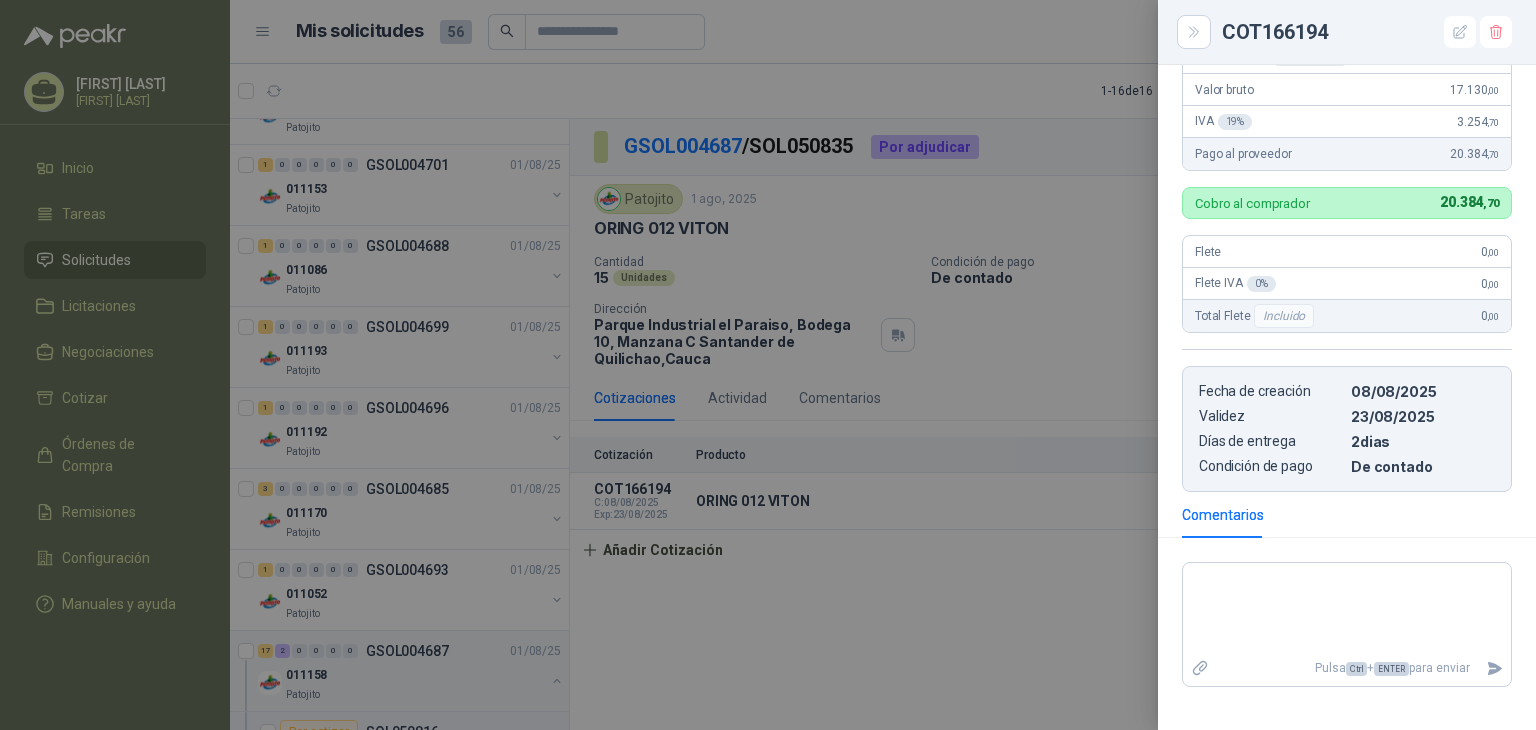 scroll, scrollTop: 100, scrollLeft: 0, axis: vertical 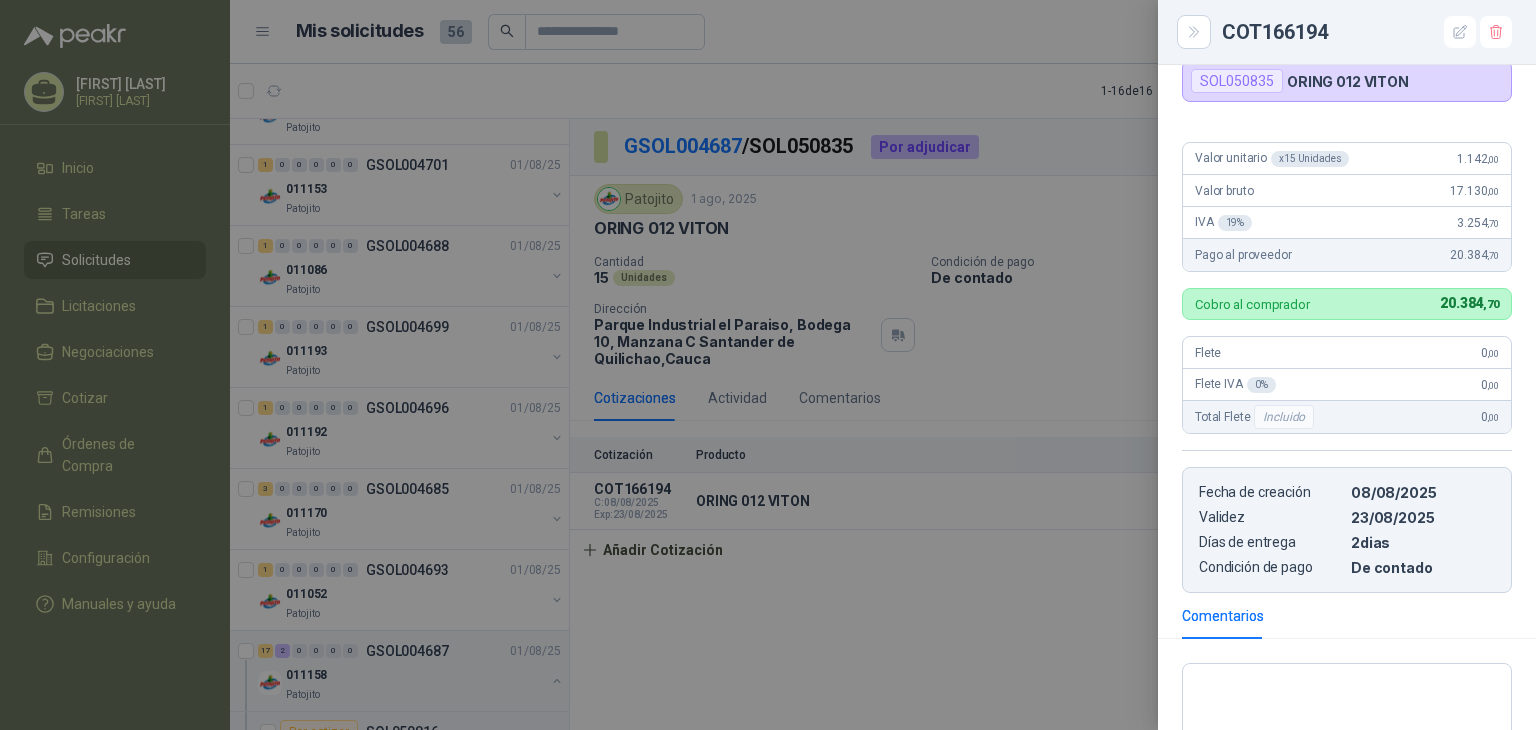 click at bounding box center (768, 365) 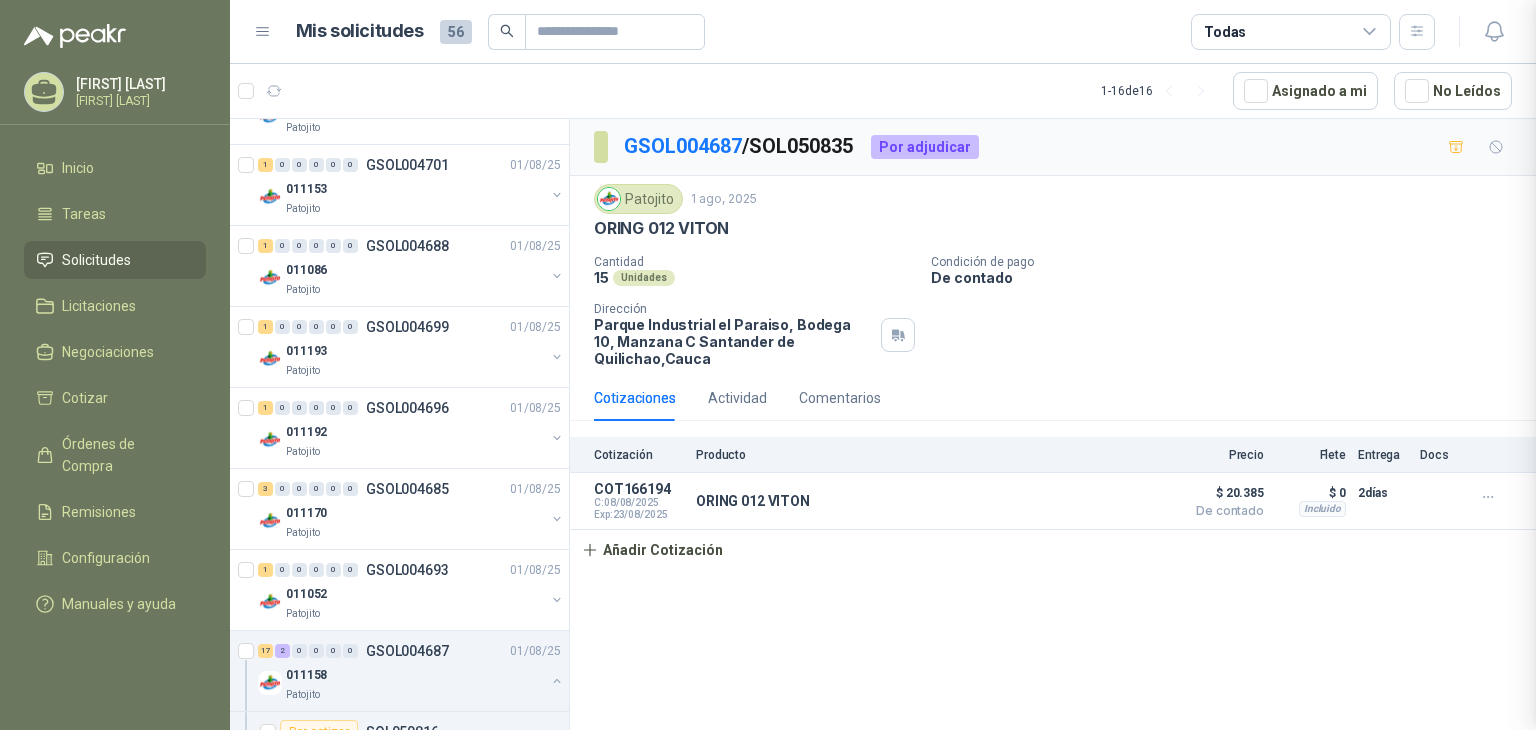 type 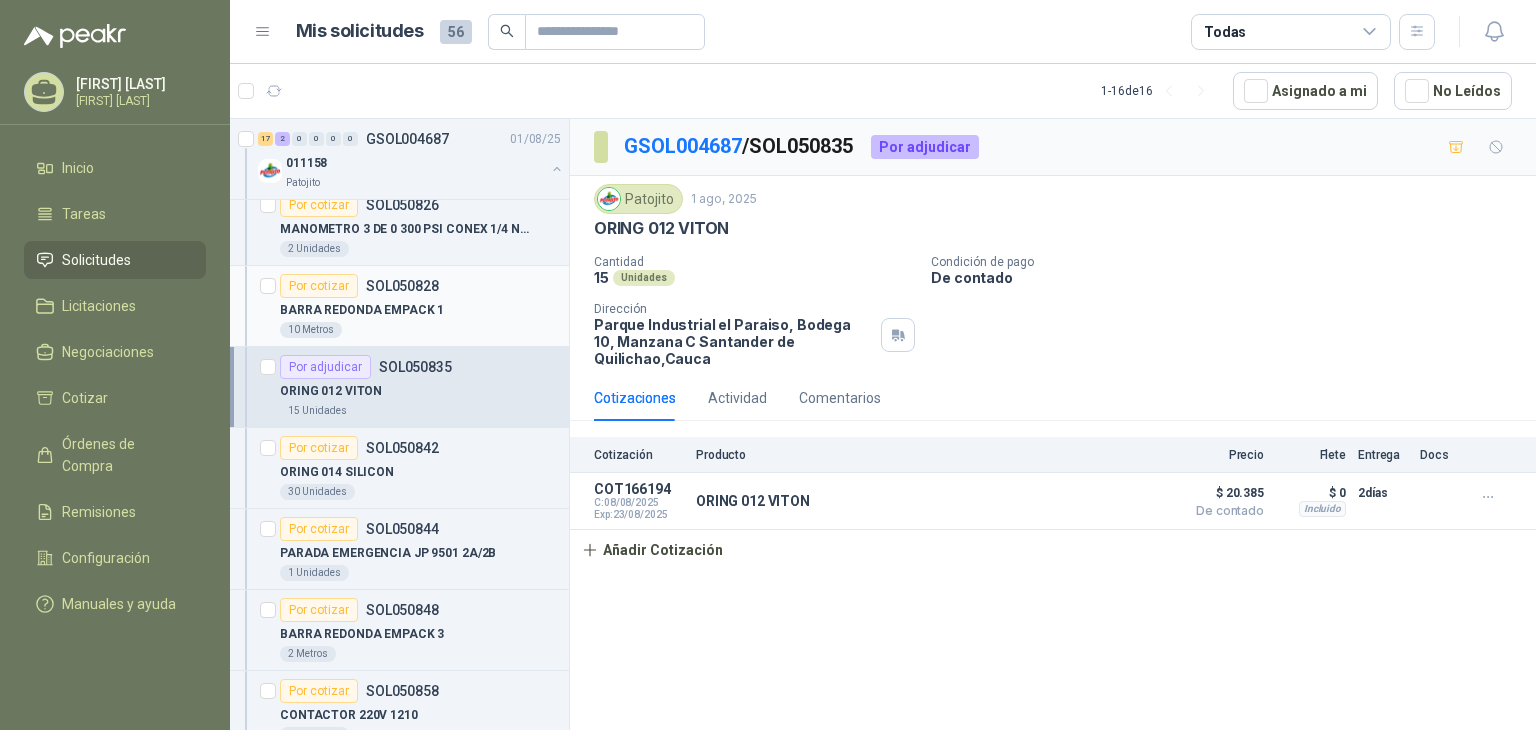 scroll, scrollTop: 1686, scrollLeft: 0, axis: vertical 